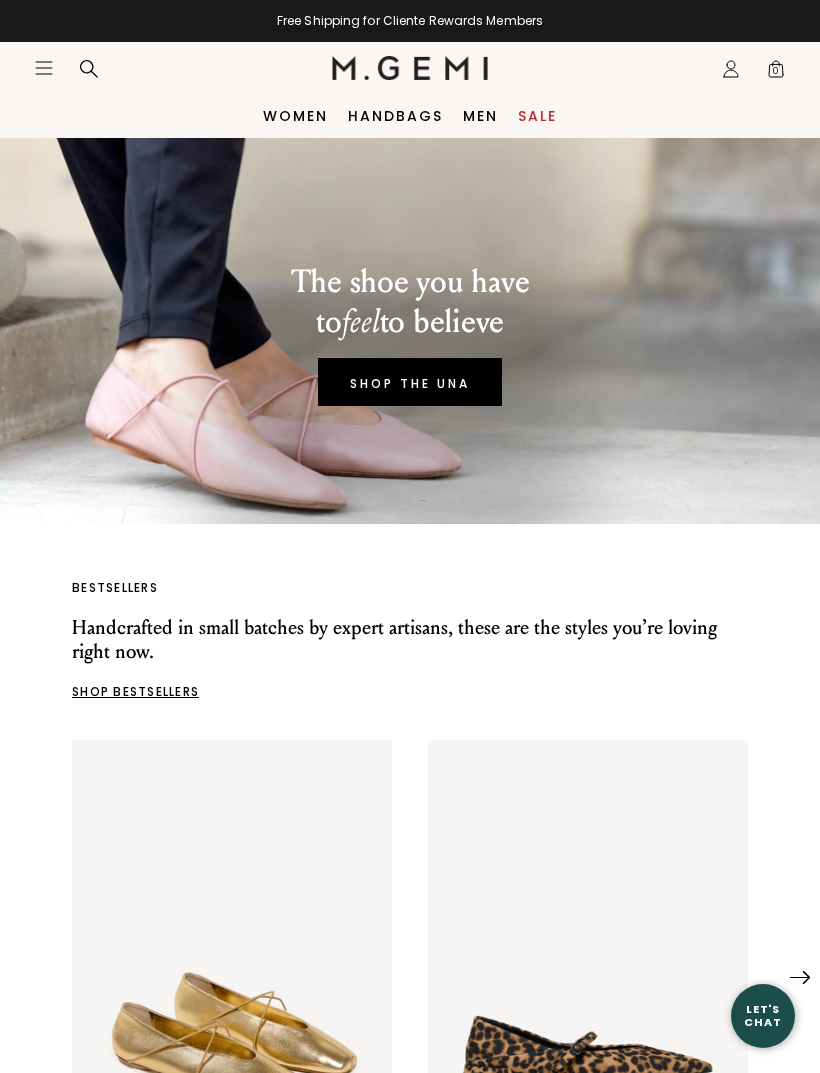 scroll, scrollTop: 0, scrollLeft: 0, axis: both 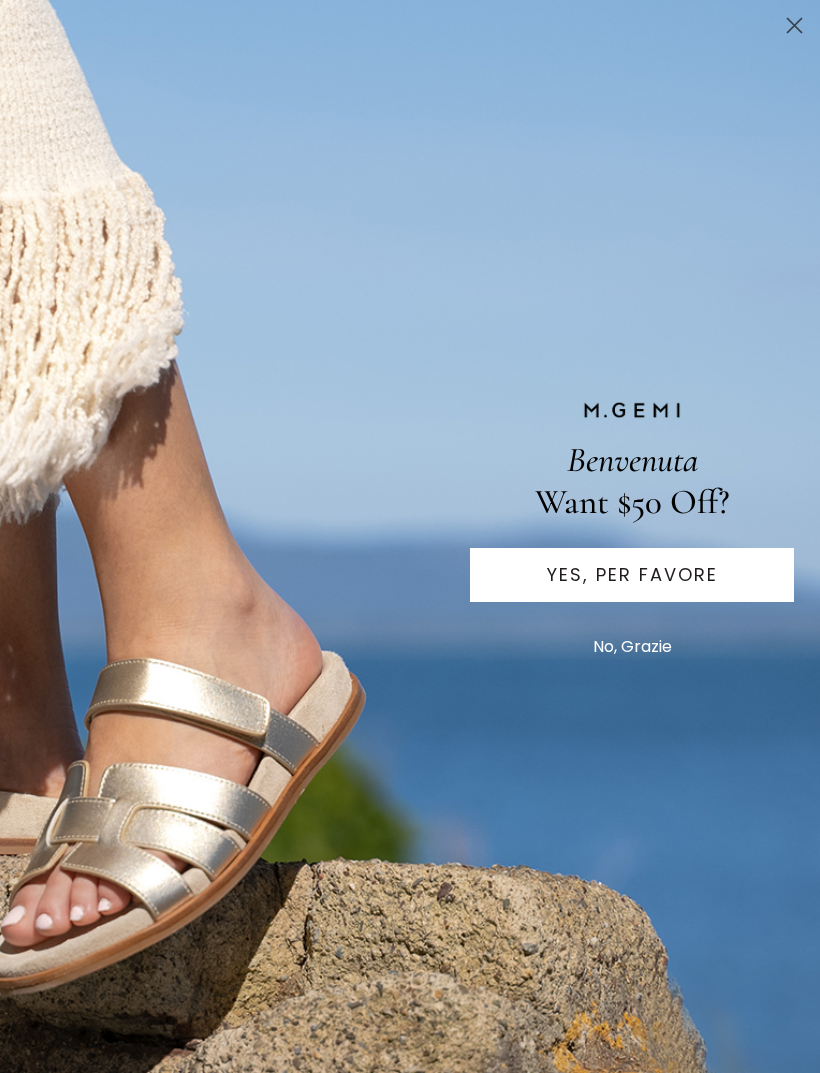 click on "Benvenuta Want $50 Off? YES, PER FAVORE No, Grazie" at bounding box center (410, 536) 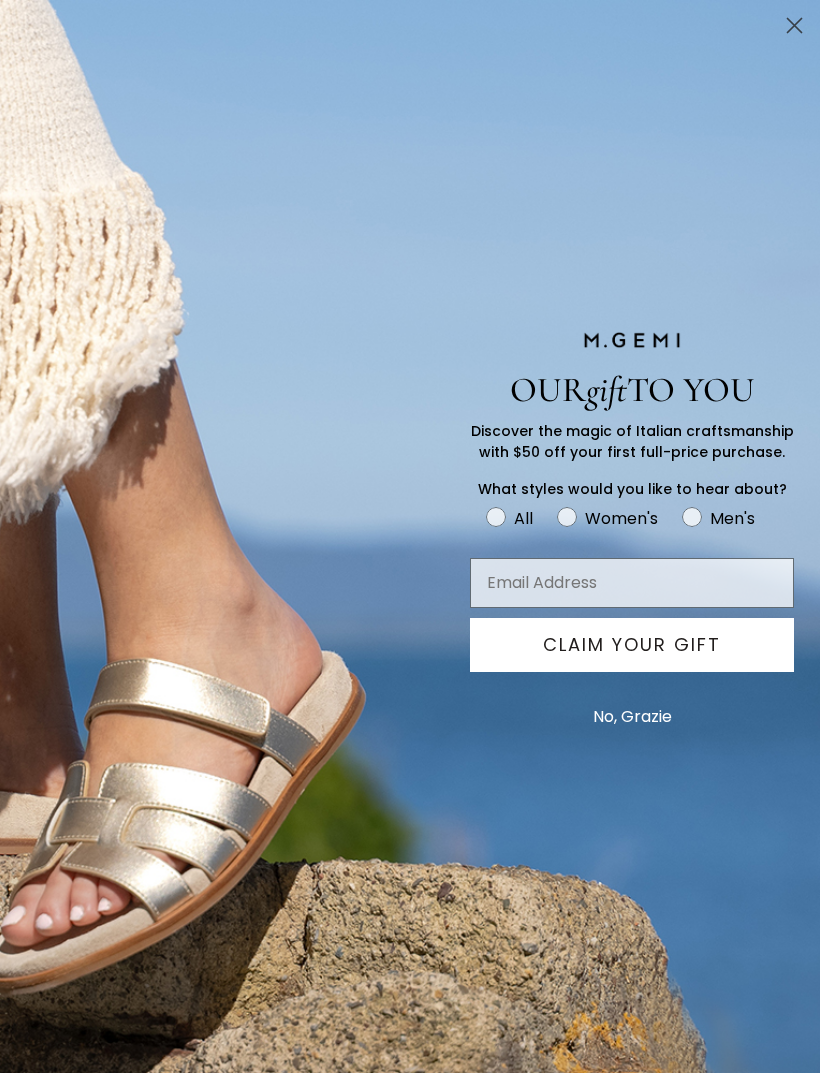 click 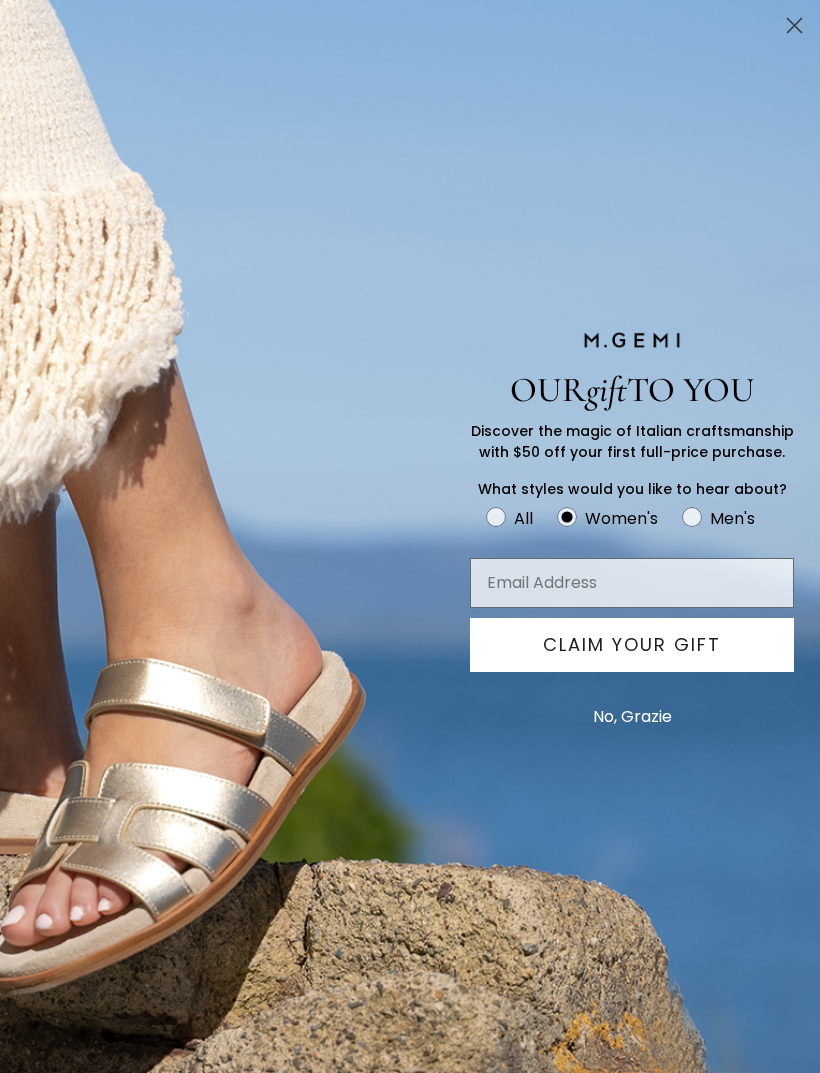 click on "No, Grazie" at bounding box center [632, 717] 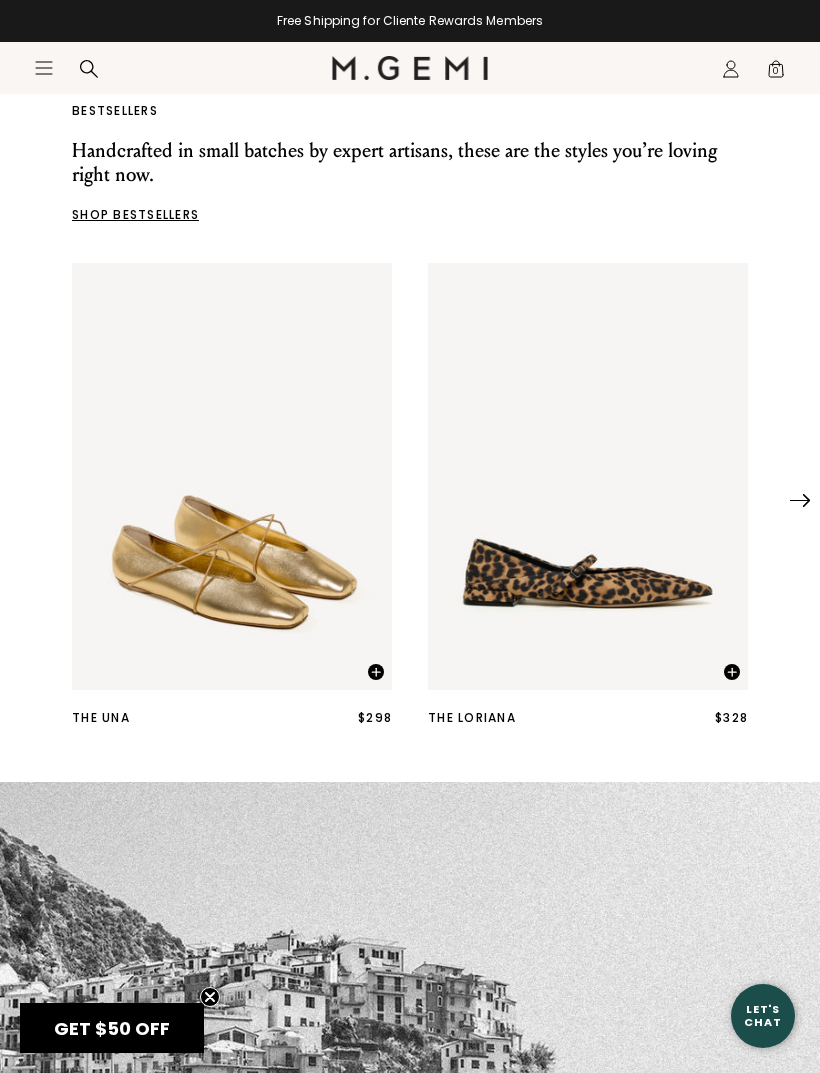 click at bounding box center (588, 476) 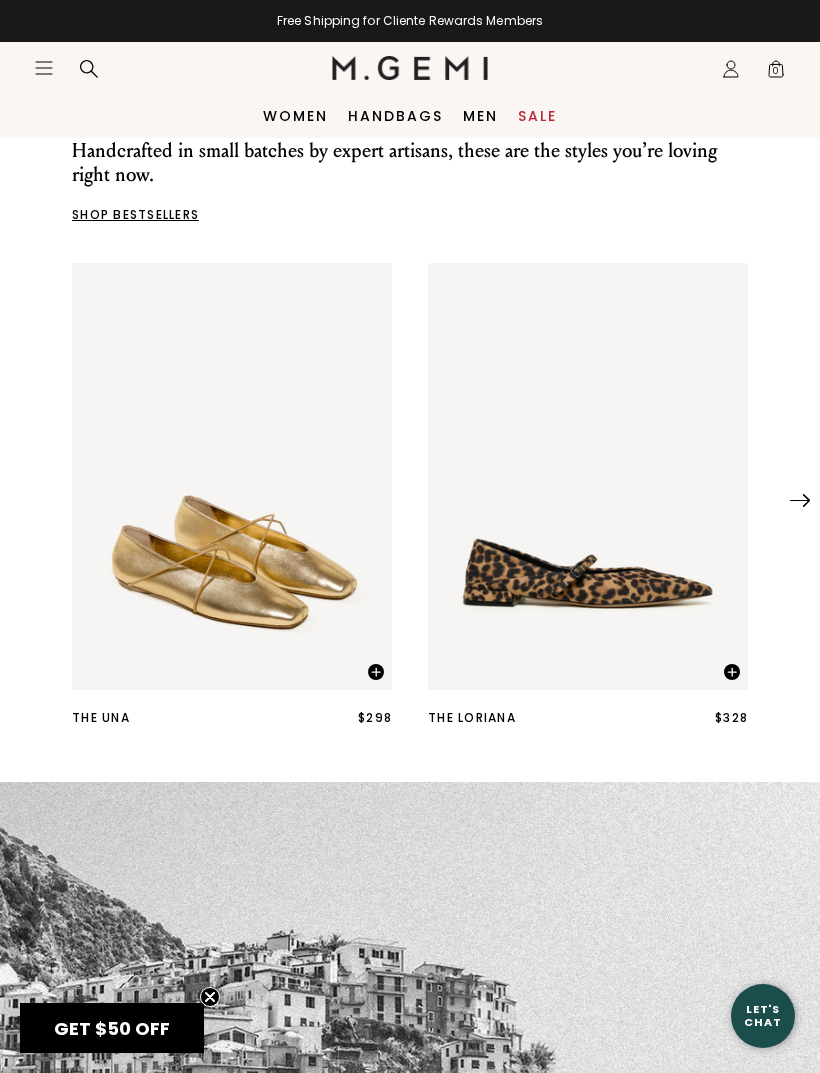 scroll, scrollTop: 541, scrollLeft: 0, axis: vertical 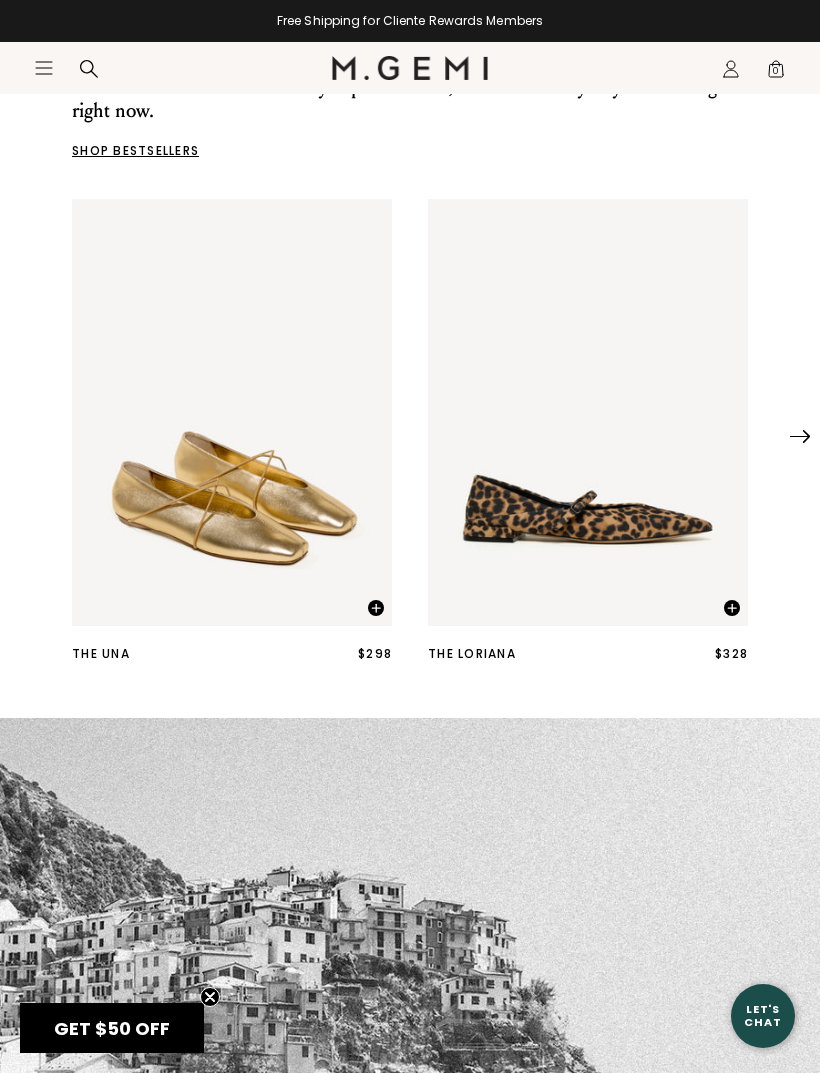 click at bounding box center (800, 436) 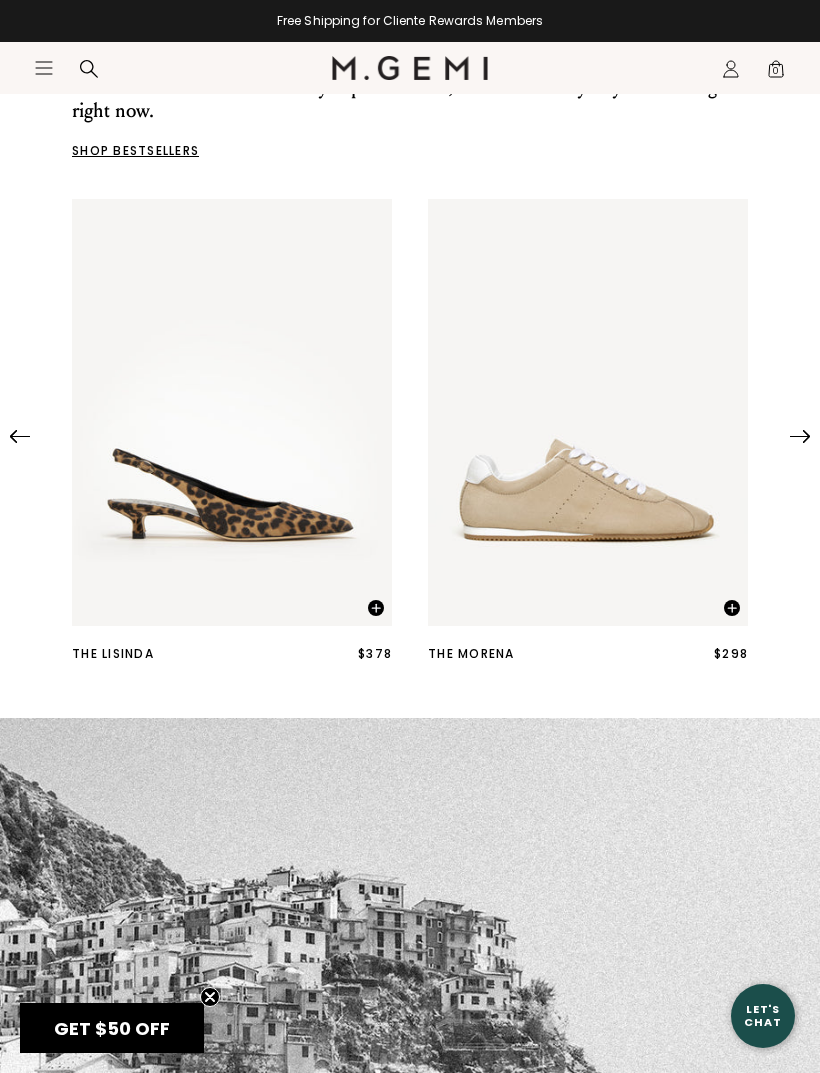click at bounding box center [800, 436] 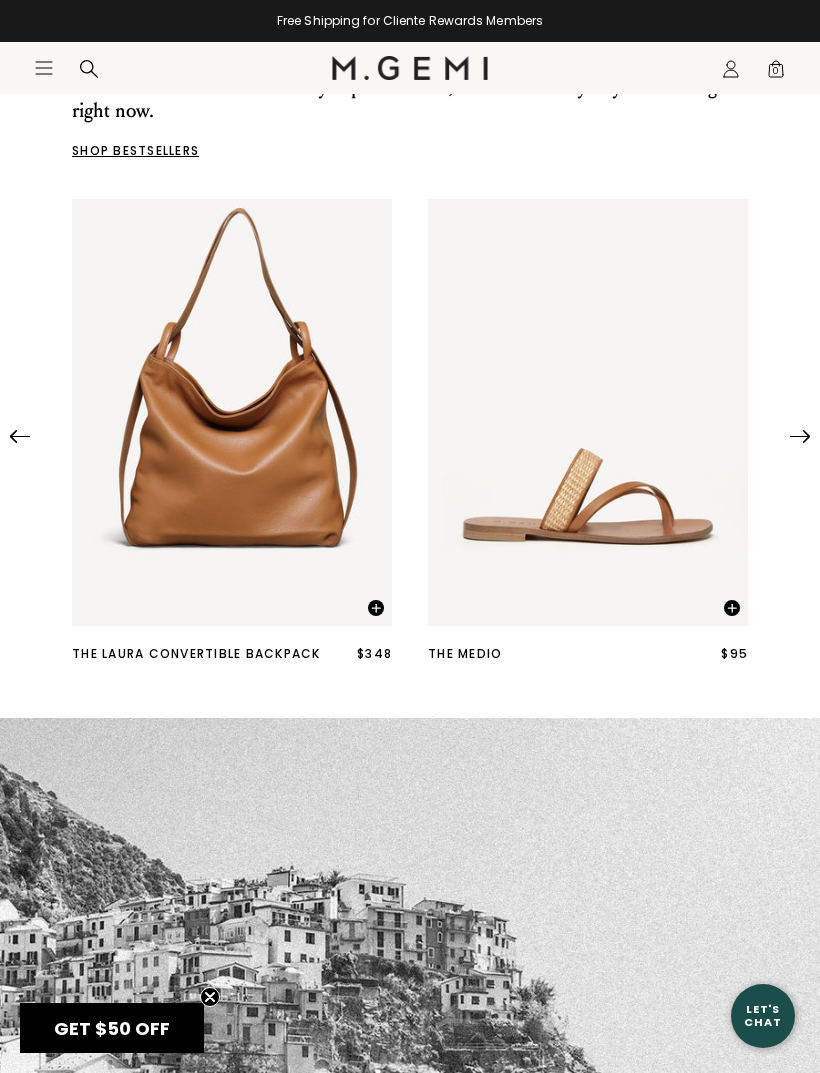 click at bounding box center (800, 436) 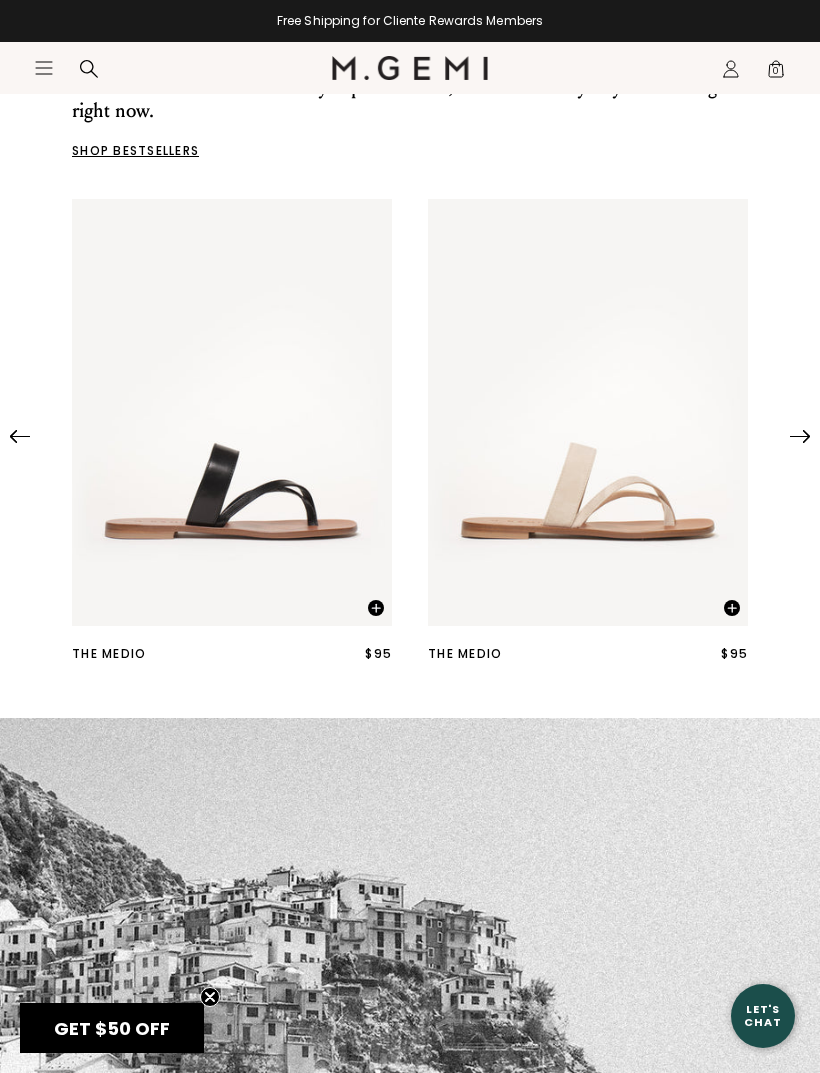 click at bounding box center (800, 436) 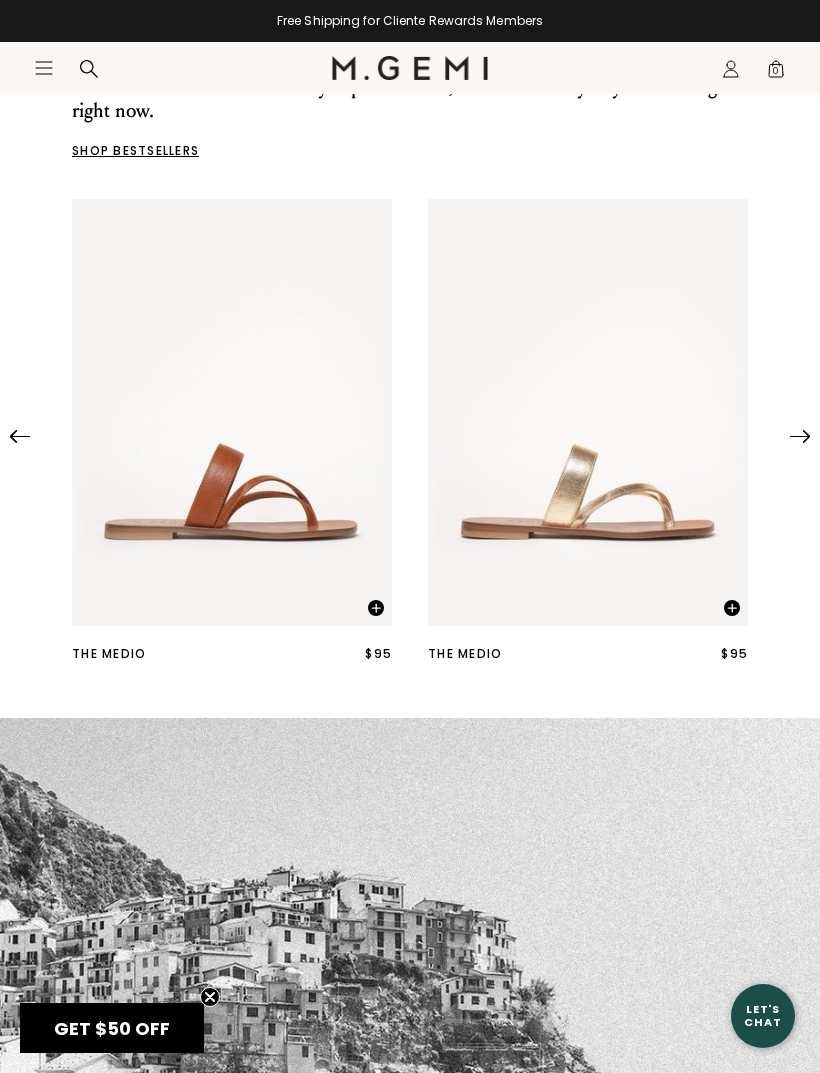 click at bounding box center [800, 436] 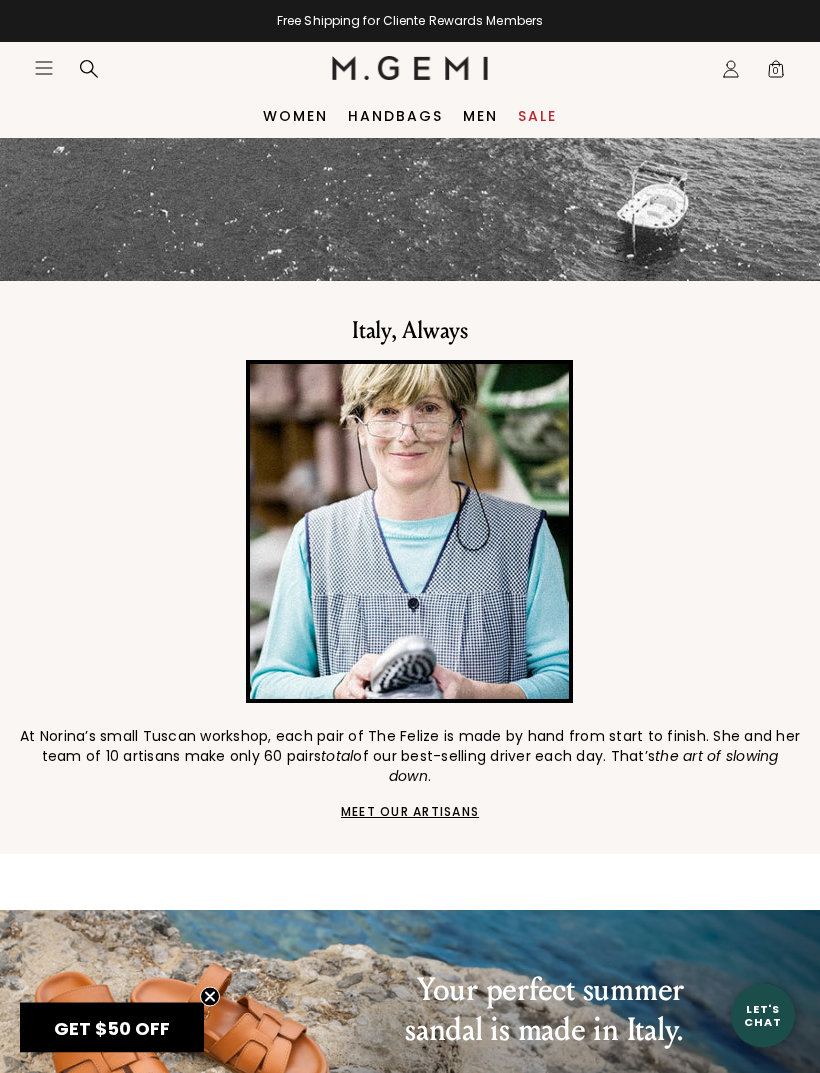 scroll, scrollTop: 1845, scrollLeft: 0, axis: vertical 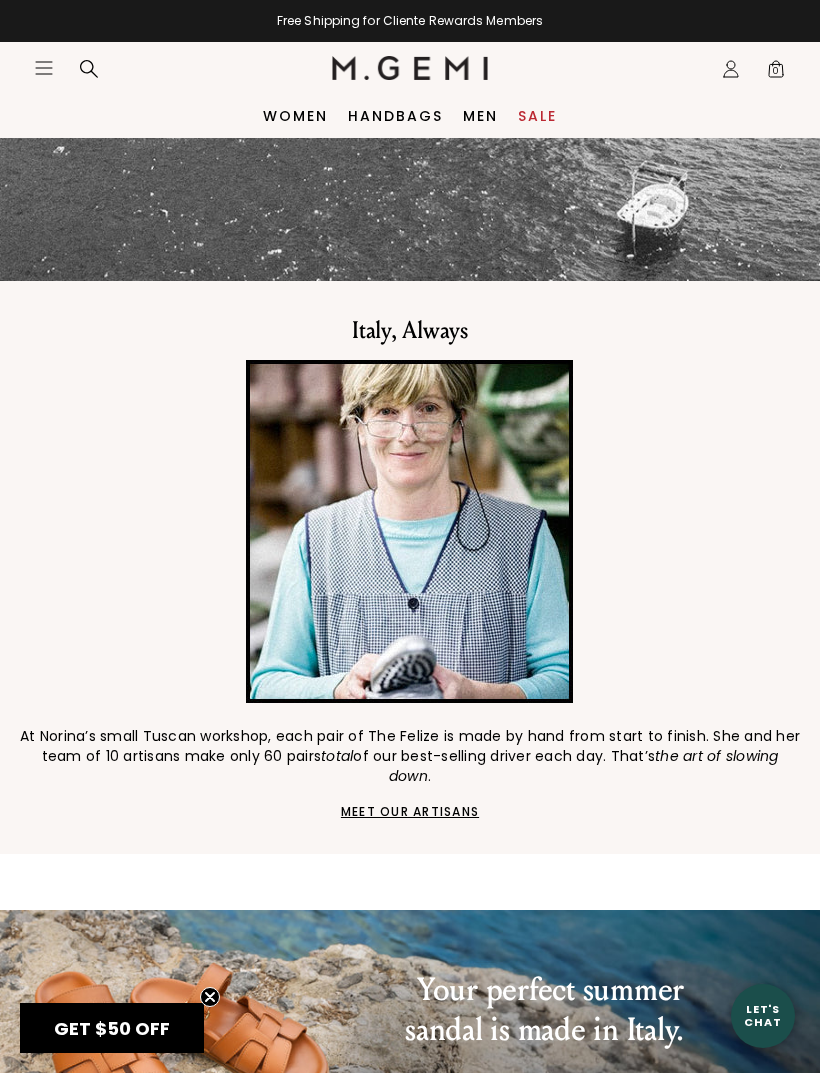 click on "Women" at bounding box center (295, 116) 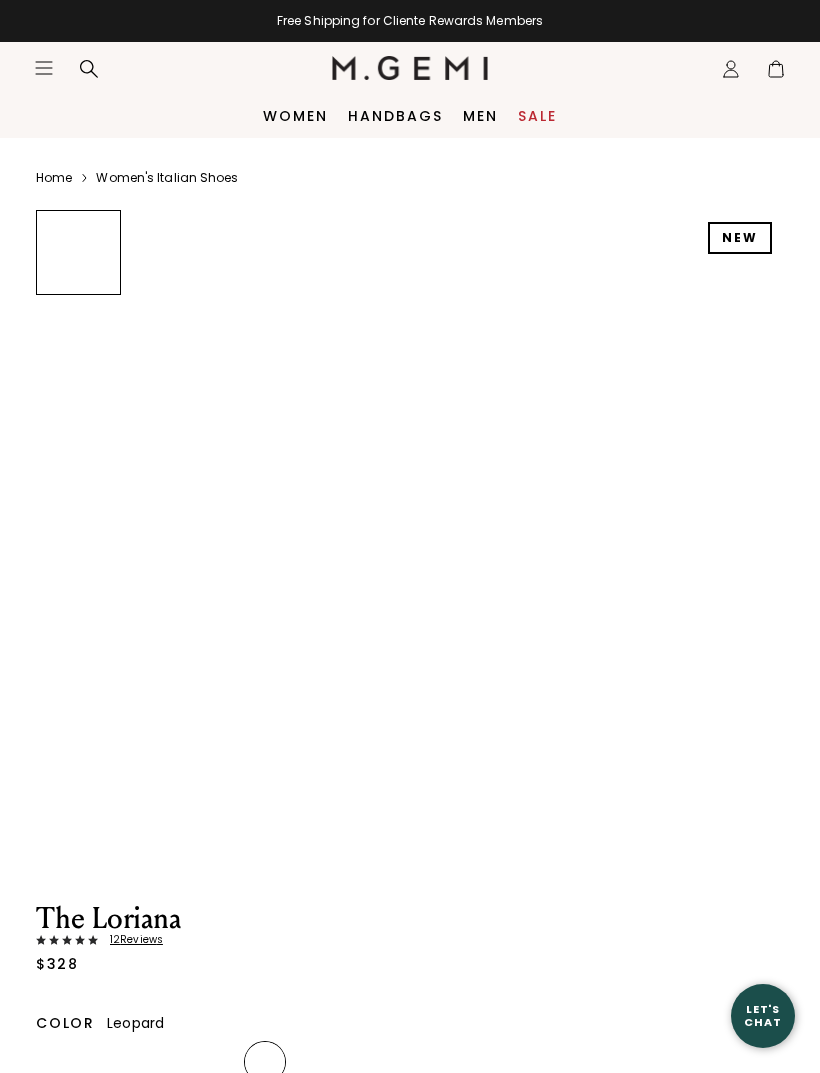 scroll, scrollTop: 0, scrollLeft: 0, axis: both 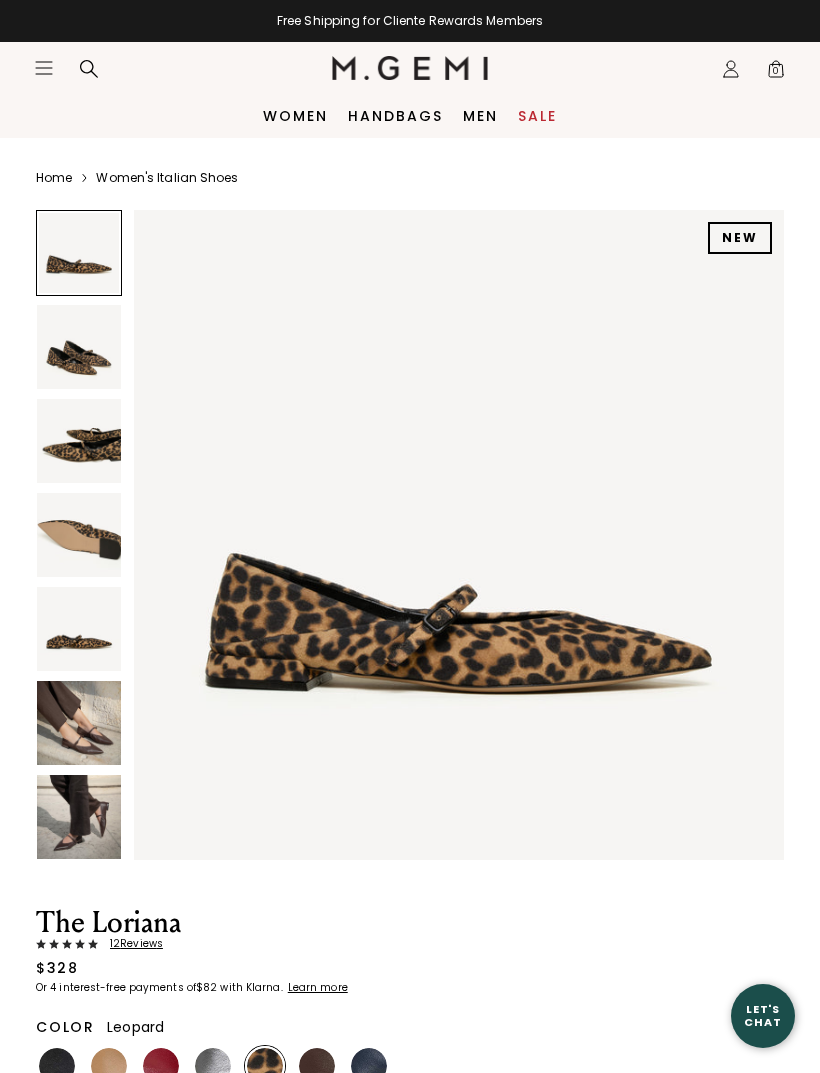 click at bounding box center [79, 347] 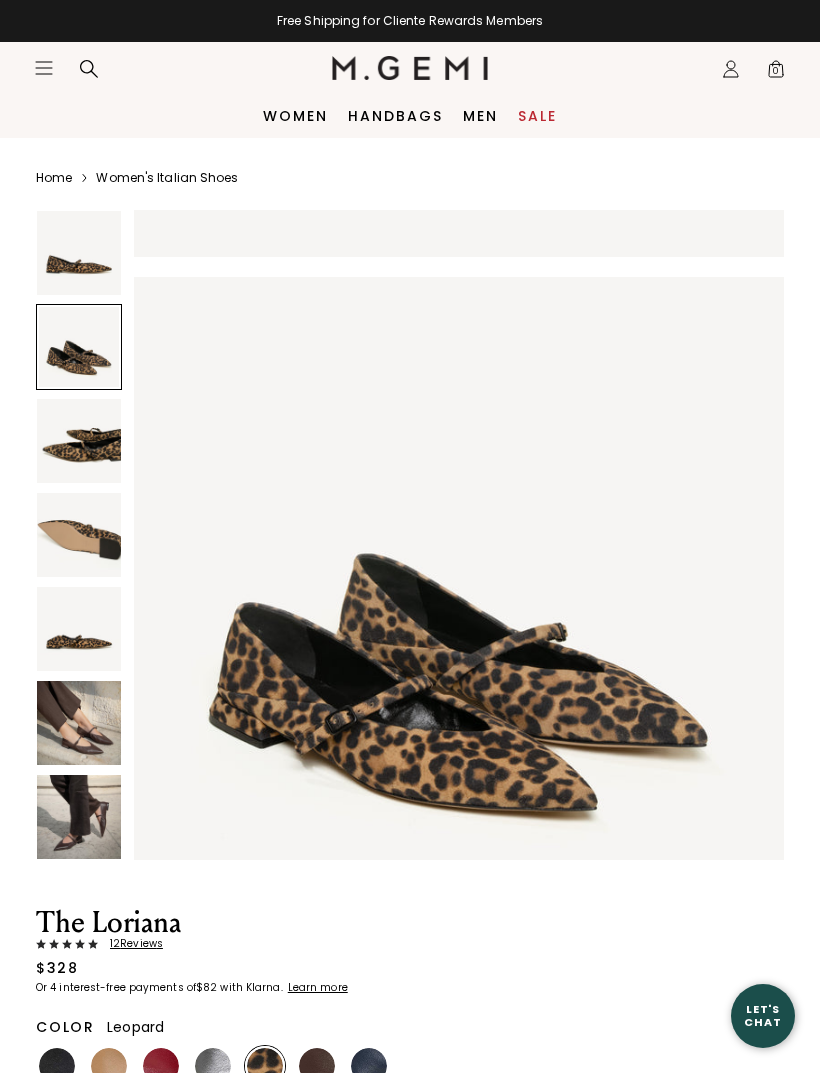 scroll, scrollTop: 670, scrollLeft: 0, axis: vertical 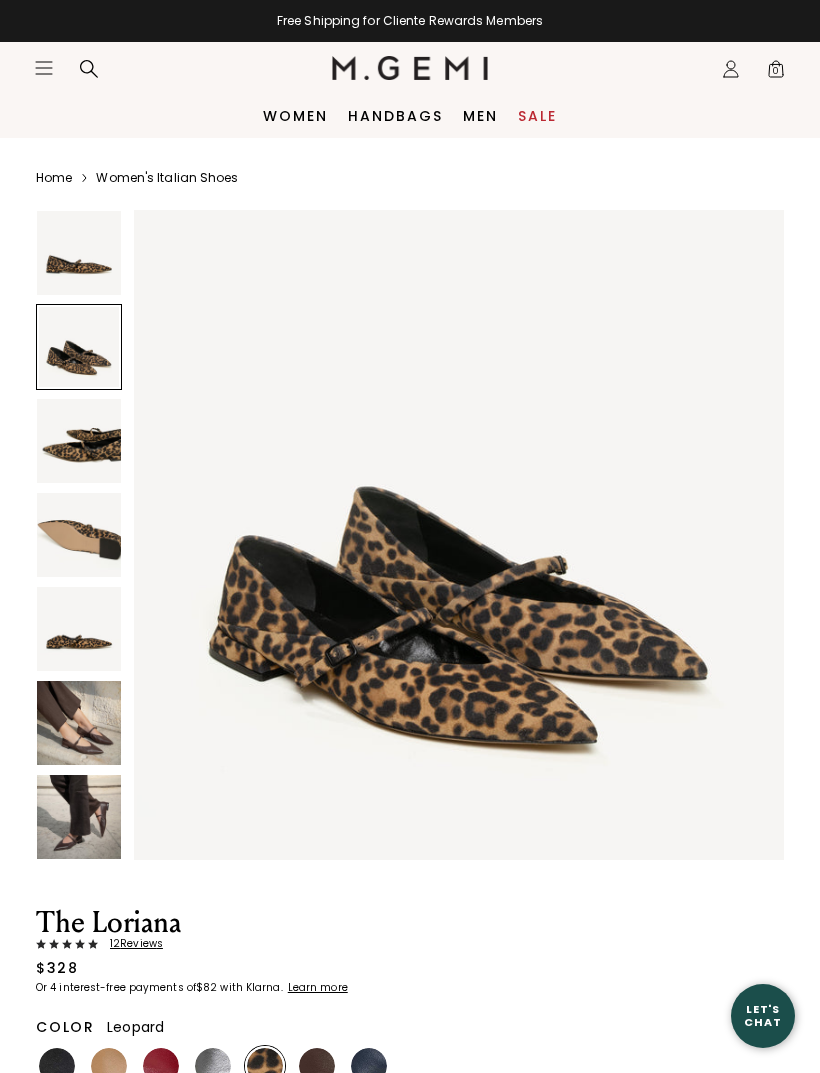 click at bounding box center [79, 441] 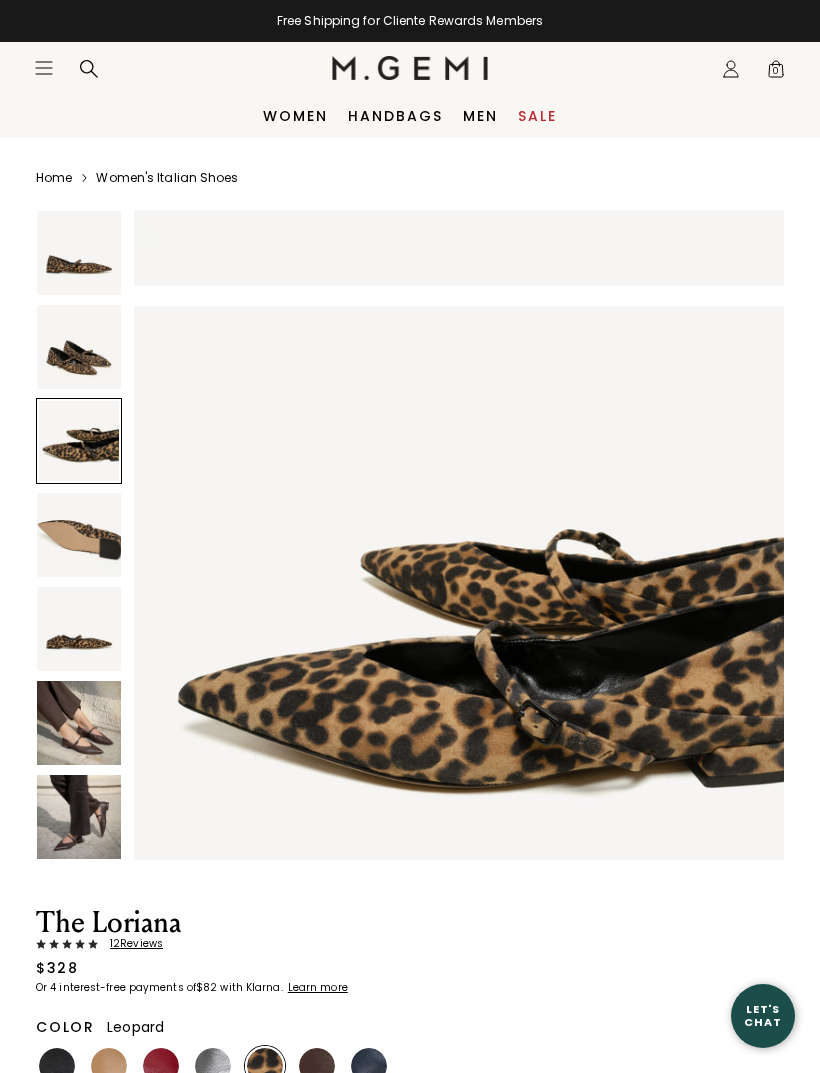 scroll, scrollTop: 1340, scrollLeft: 0, axis: vertical 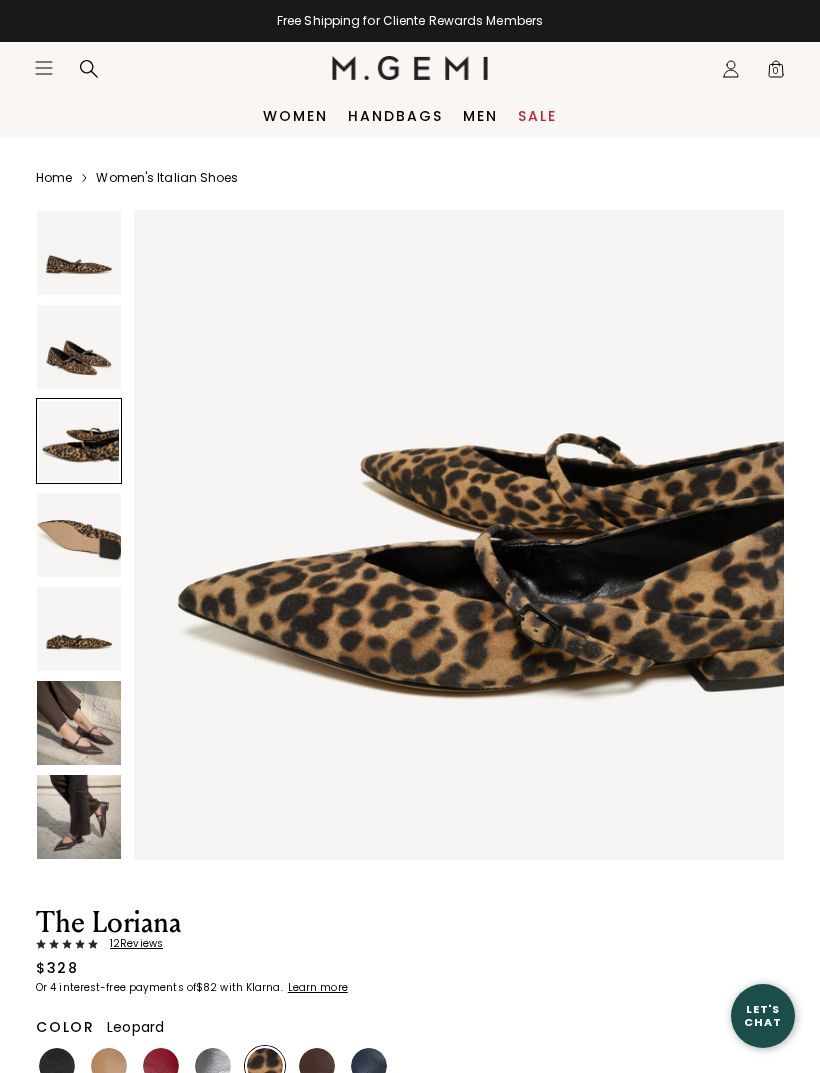 click at bounding box center [79, 629] 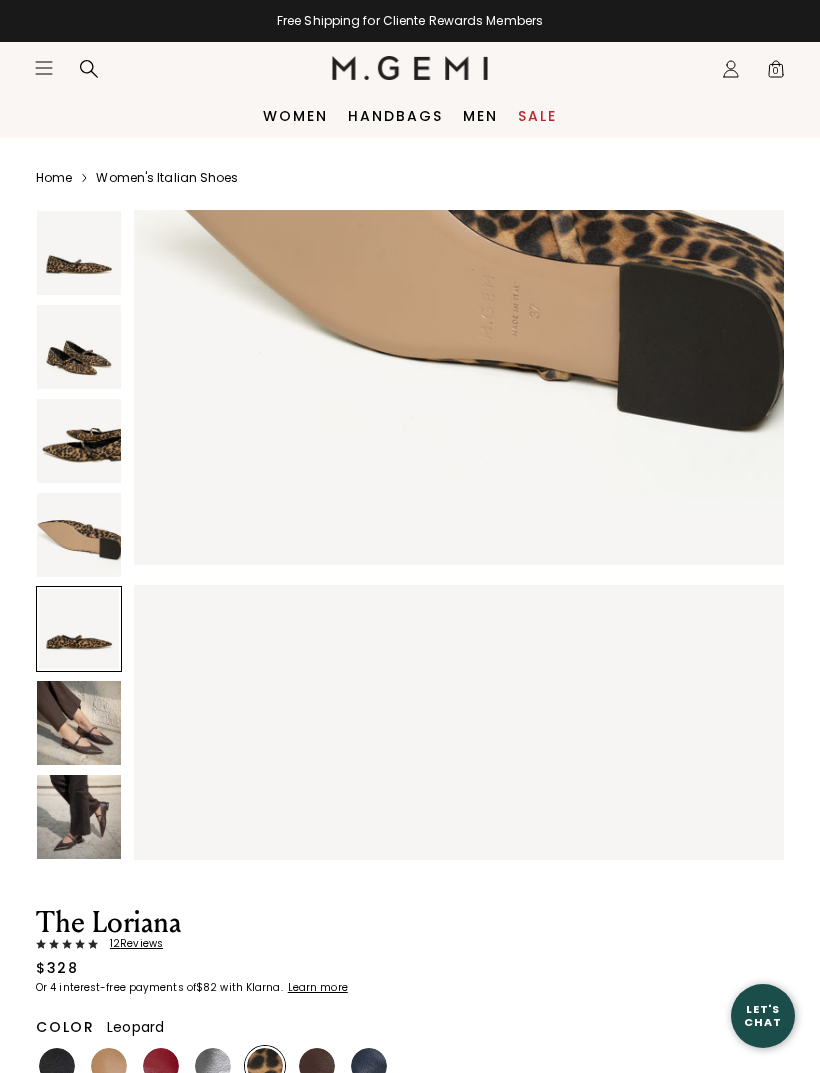 scroll, scrollTop: 2680, scrollLeft: 0, axis: vertical 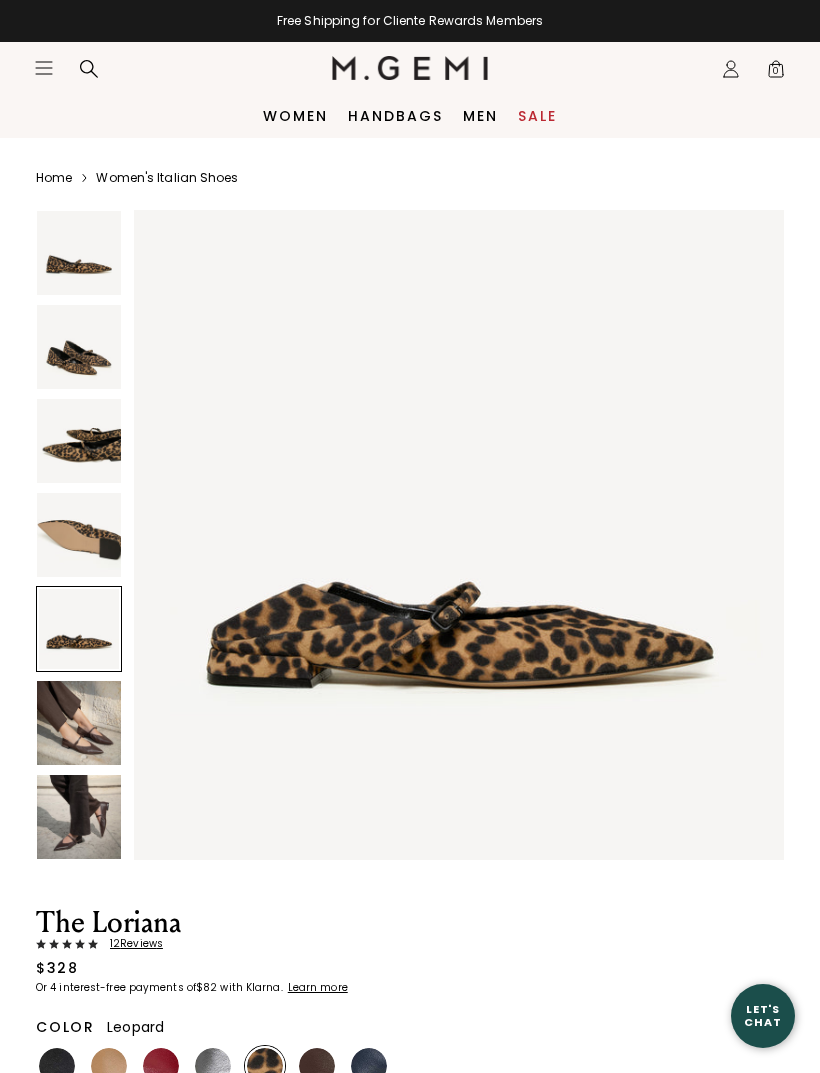 click at bounding box center (79, 817) 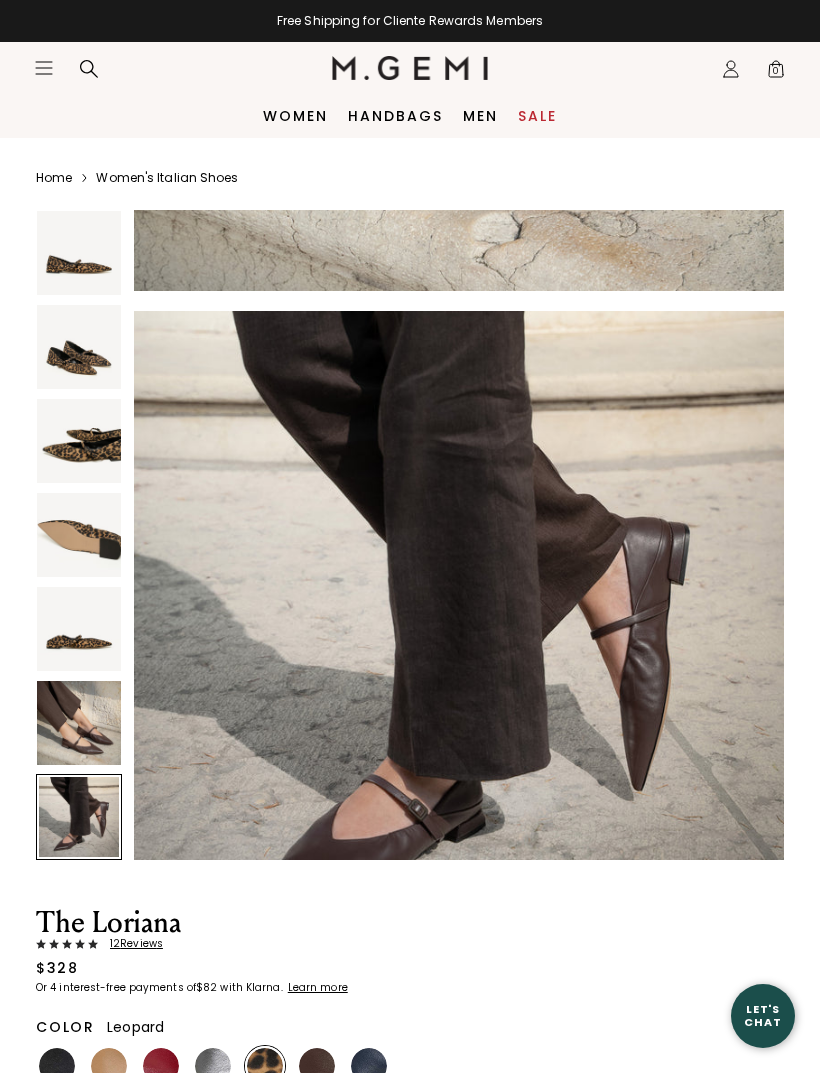 scroll, scrollTop: 4020, scrollLeft: 0, axis: vertical 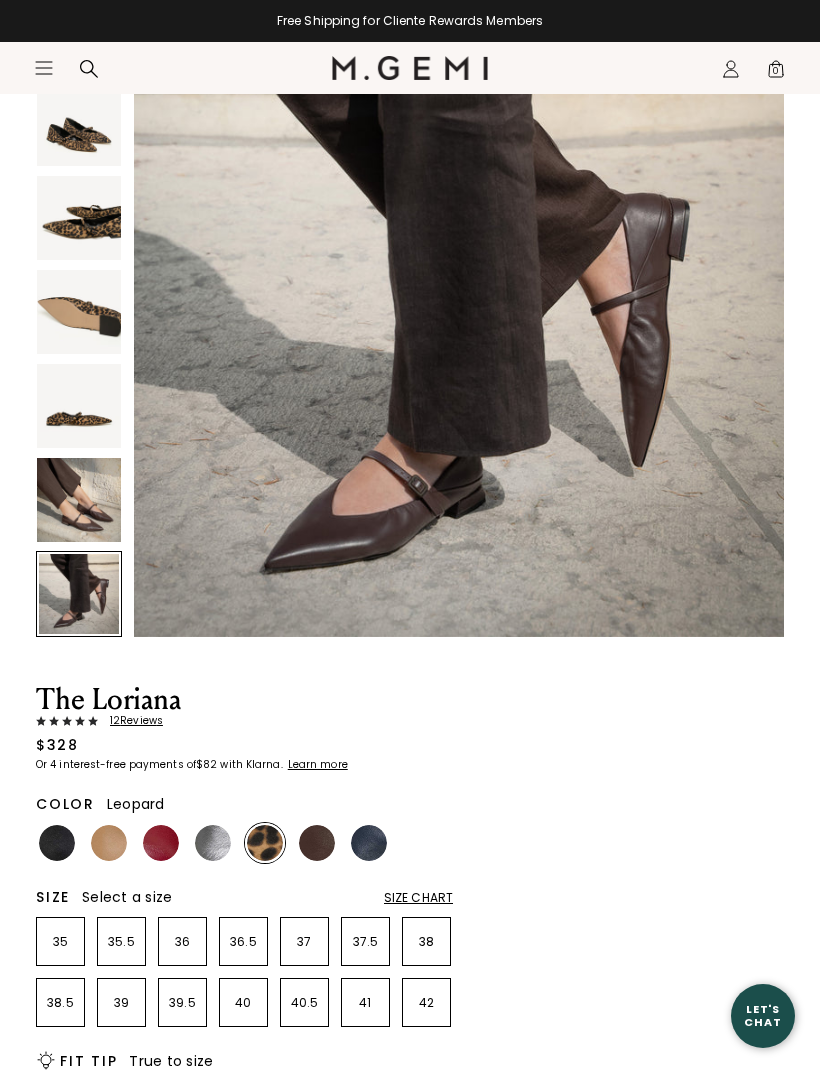 click at bounding box center [161, 843] 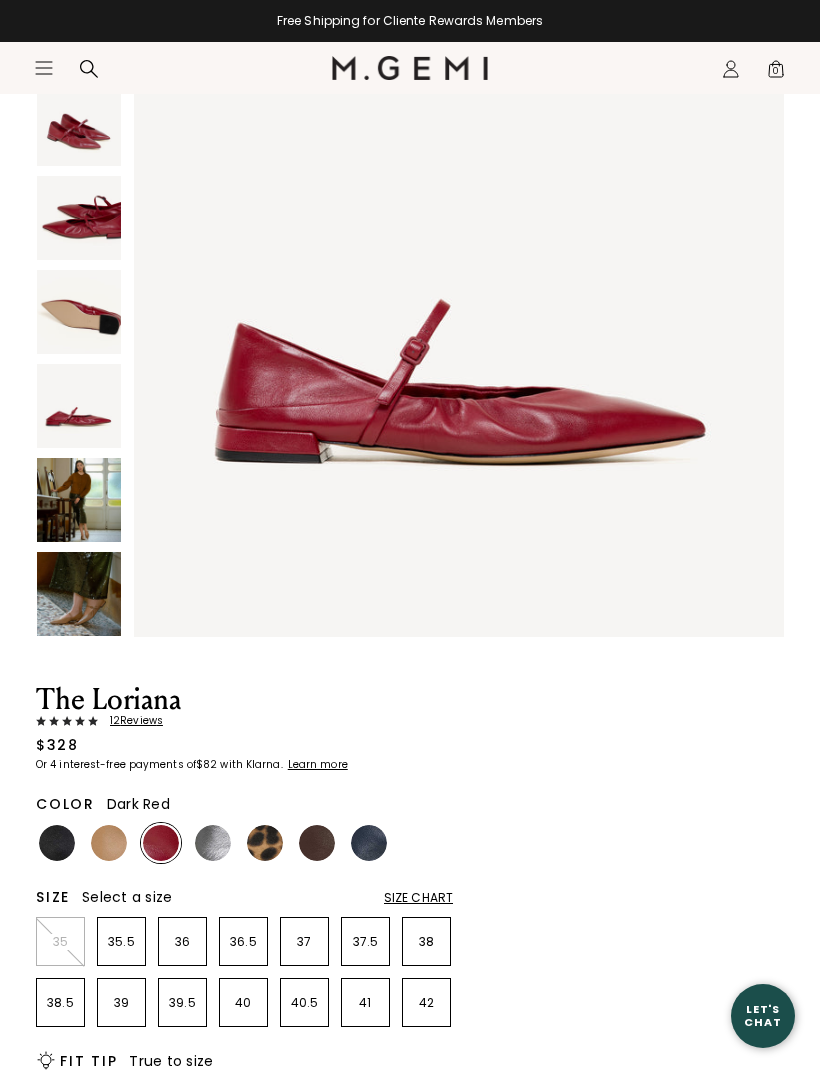 scroll, scrollTop: 0, scrollLeft: 0, axis: both 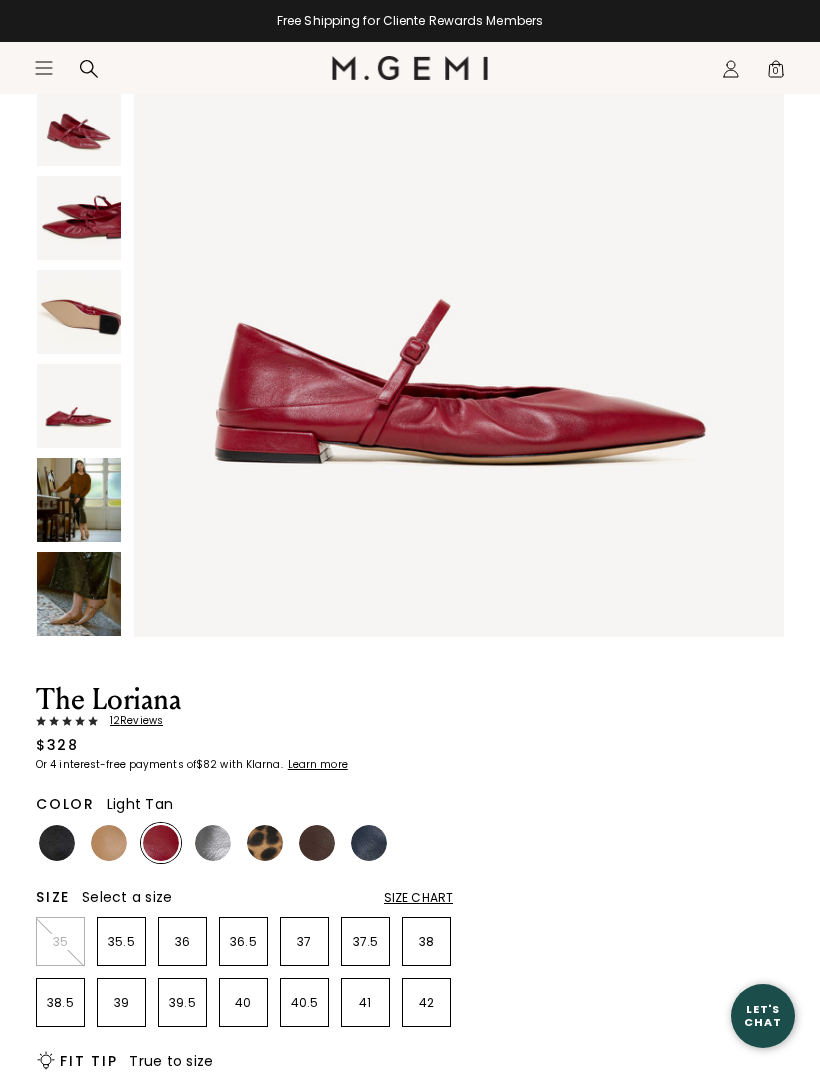 click at bounding box center (109, 843) 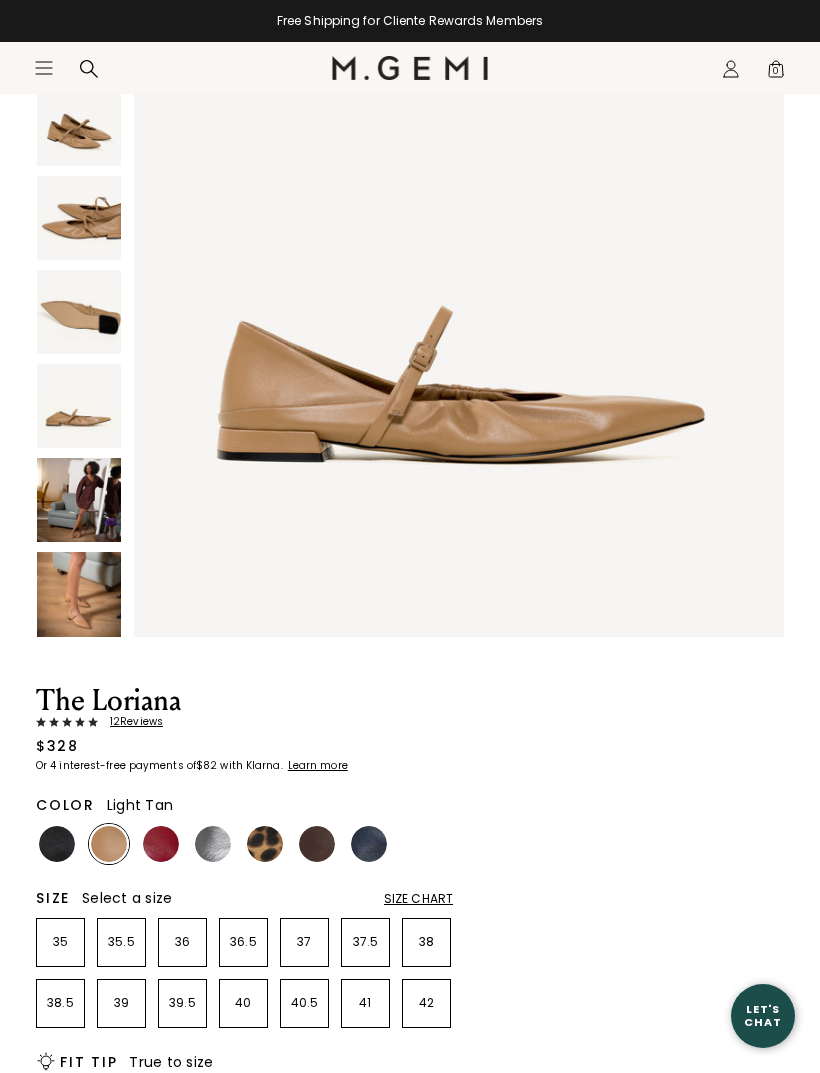 scroll, scrollTop: 0, scrollLeft: 0, axis: both 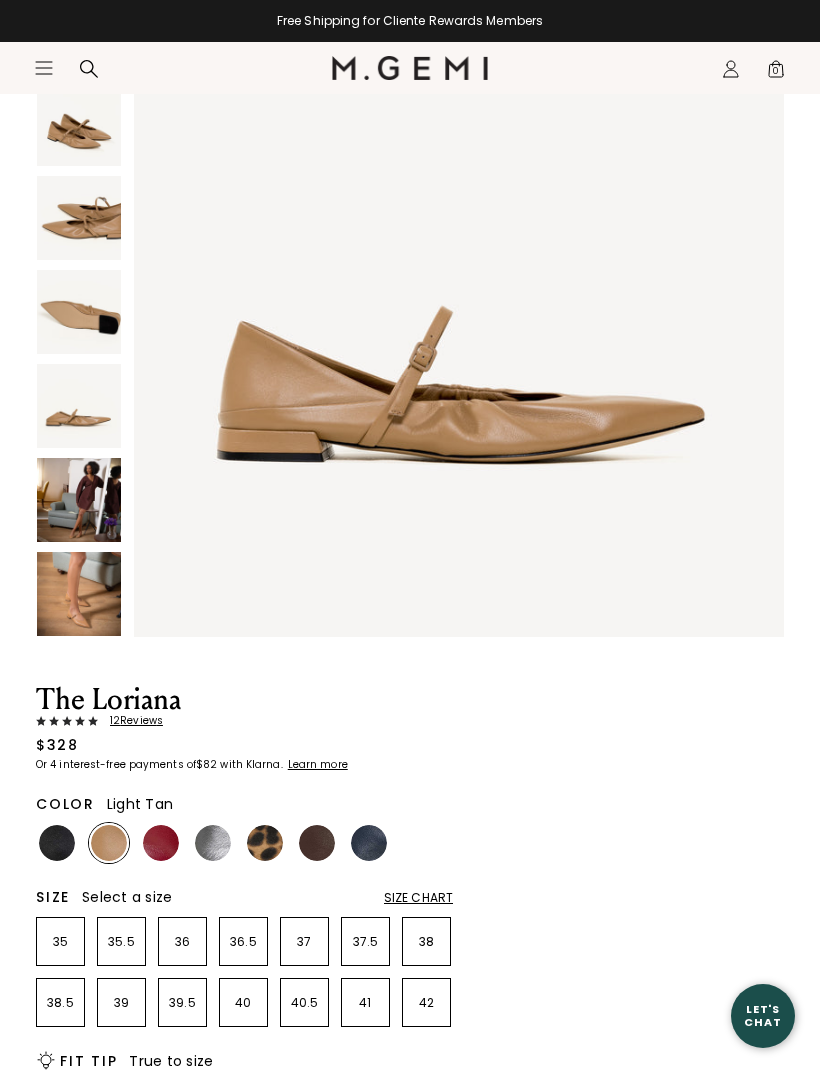 click at bounding box center (79, 594) 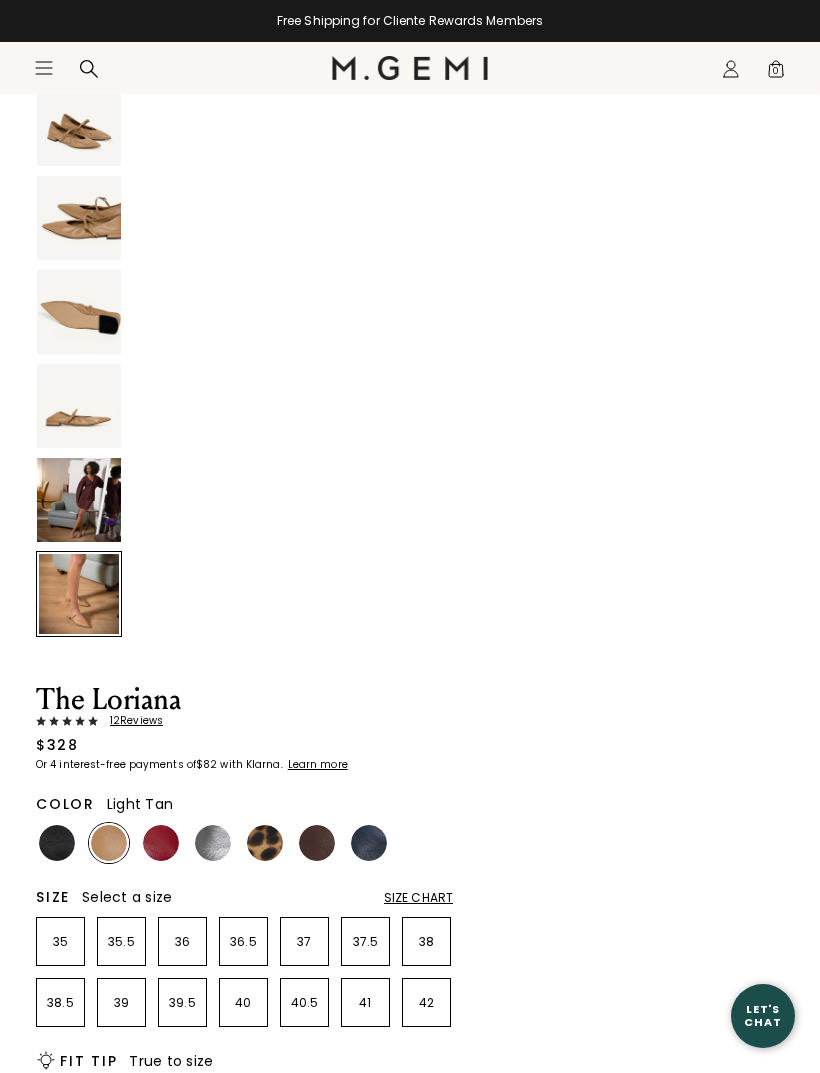 scroll, scrollTop: 4020, scrollLeft: 0, axis: vertical 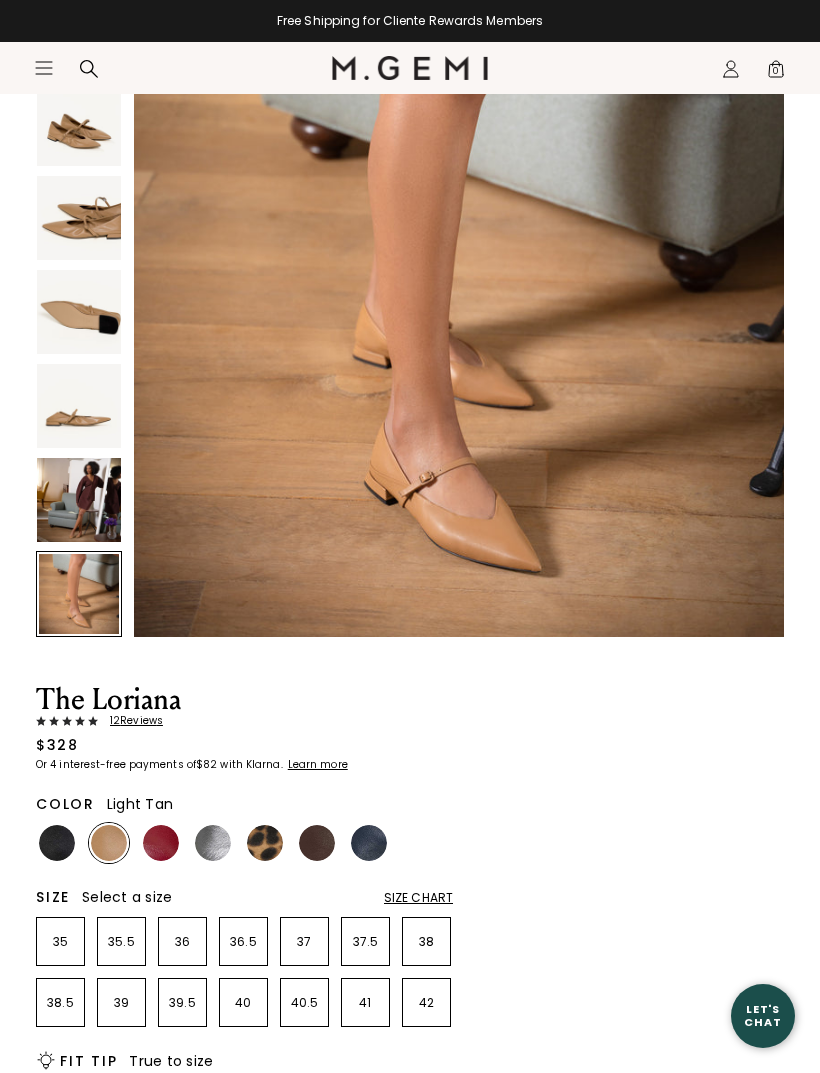 click at bounding box center [79, 500] 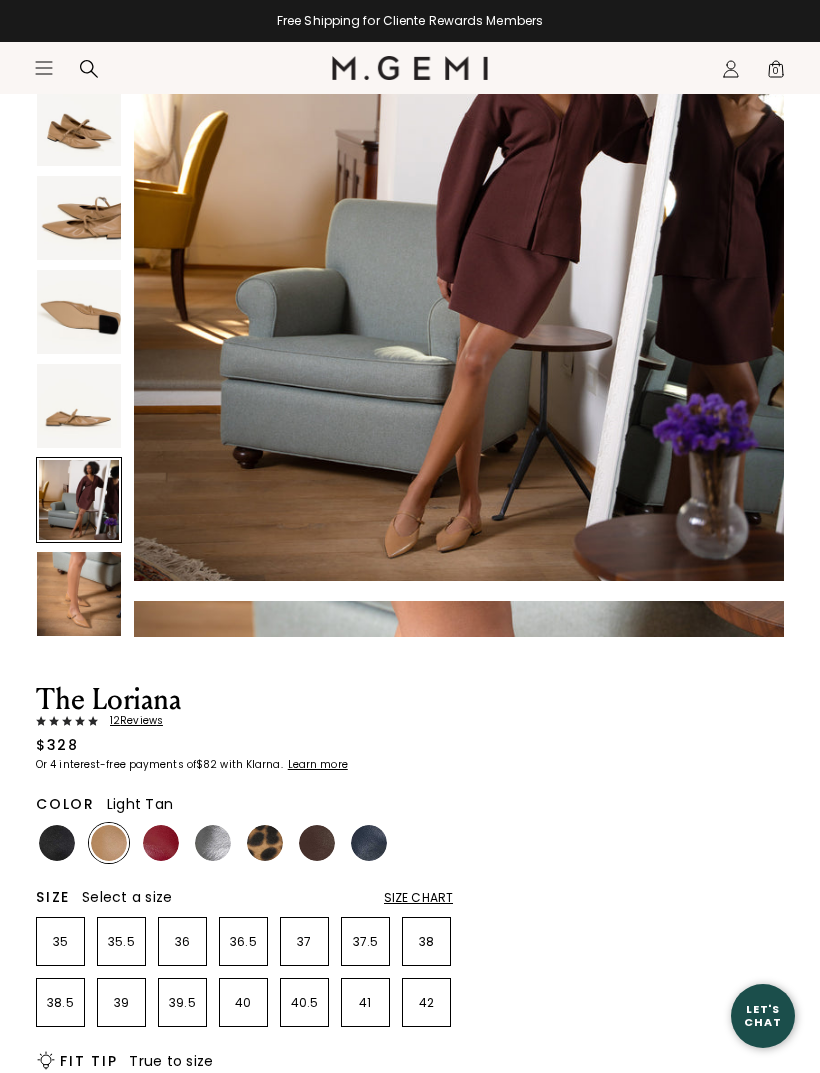 scroll, scrollTop: 3350, scrollLeft: 0, axis: vertical 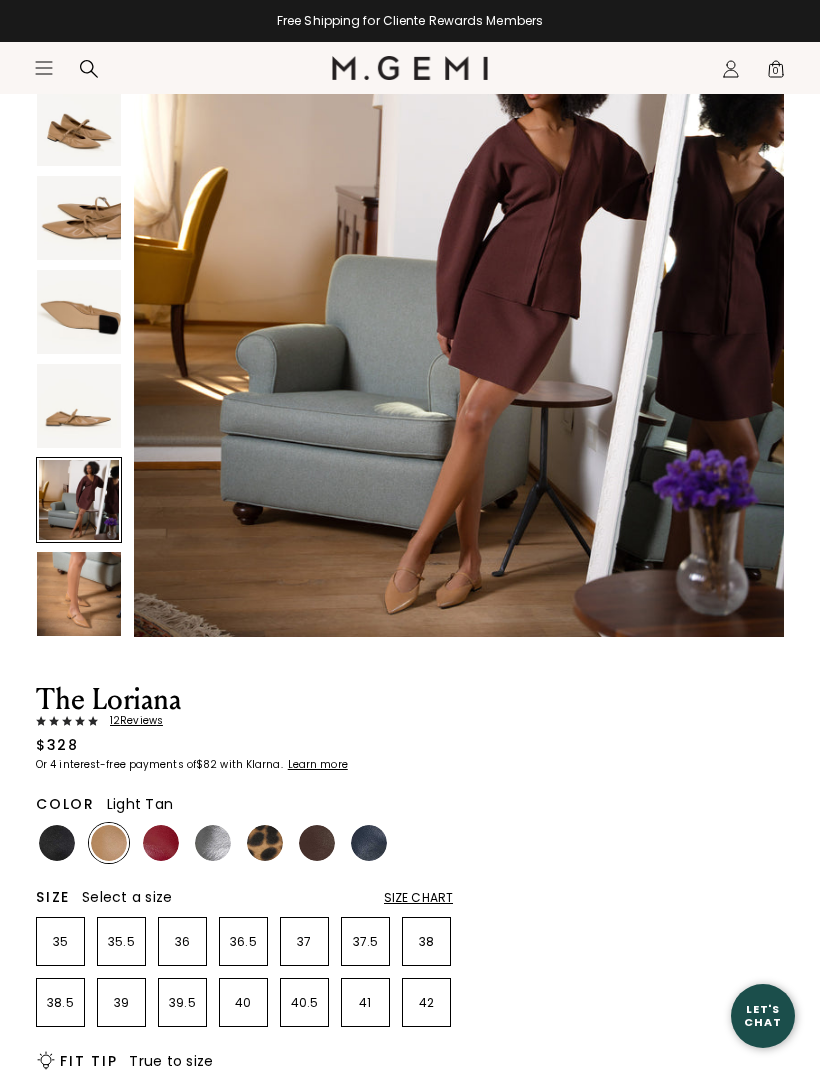 click at bounding box center [57, 843] 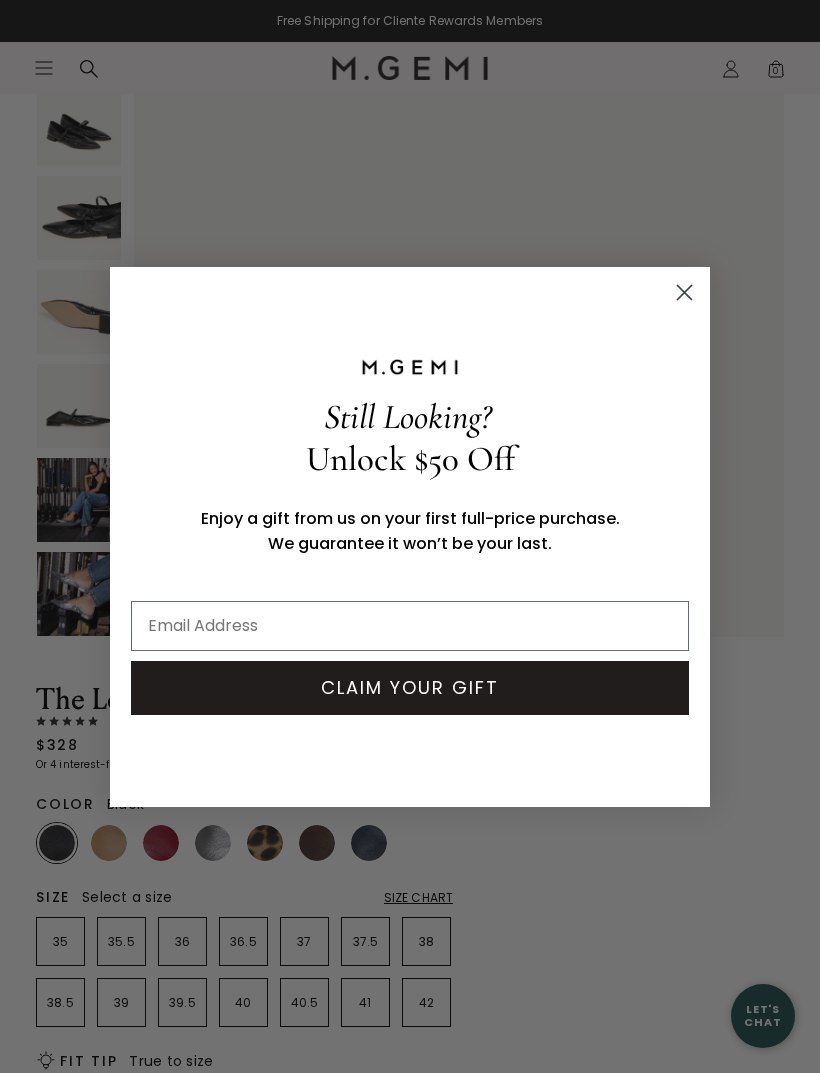 scroll, scrollTop: 0, scrollLeft: 0, axis: both 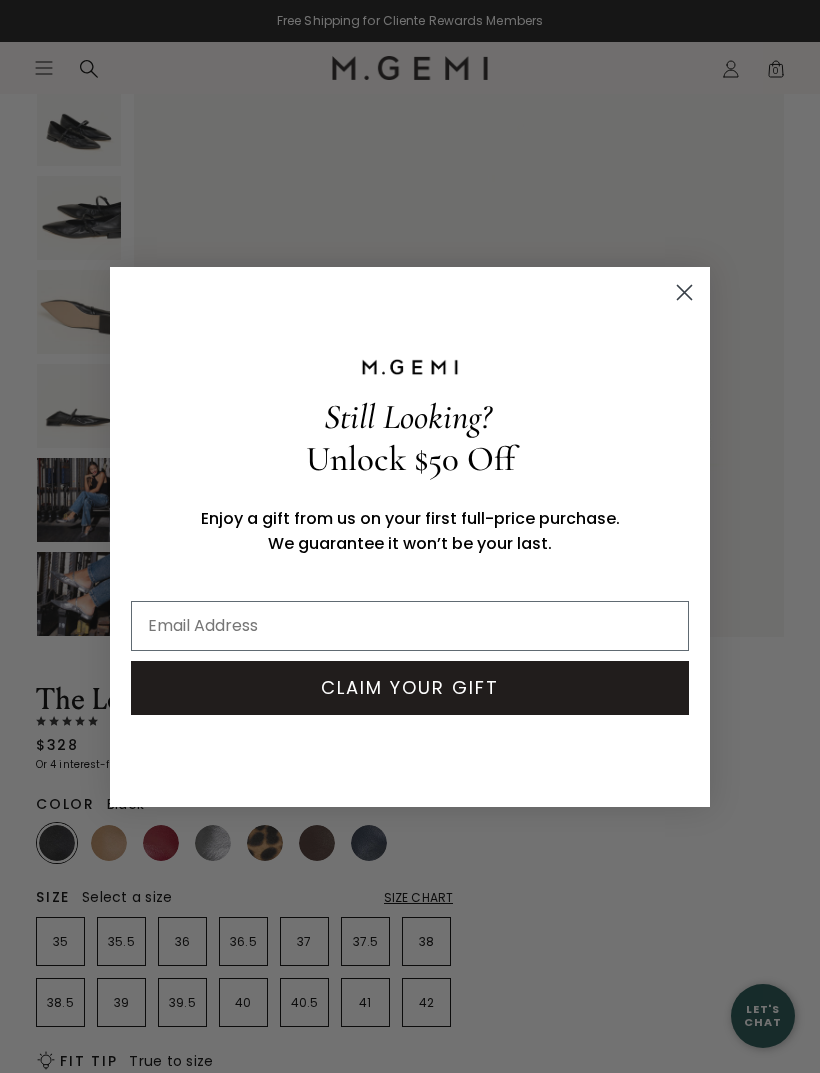 click 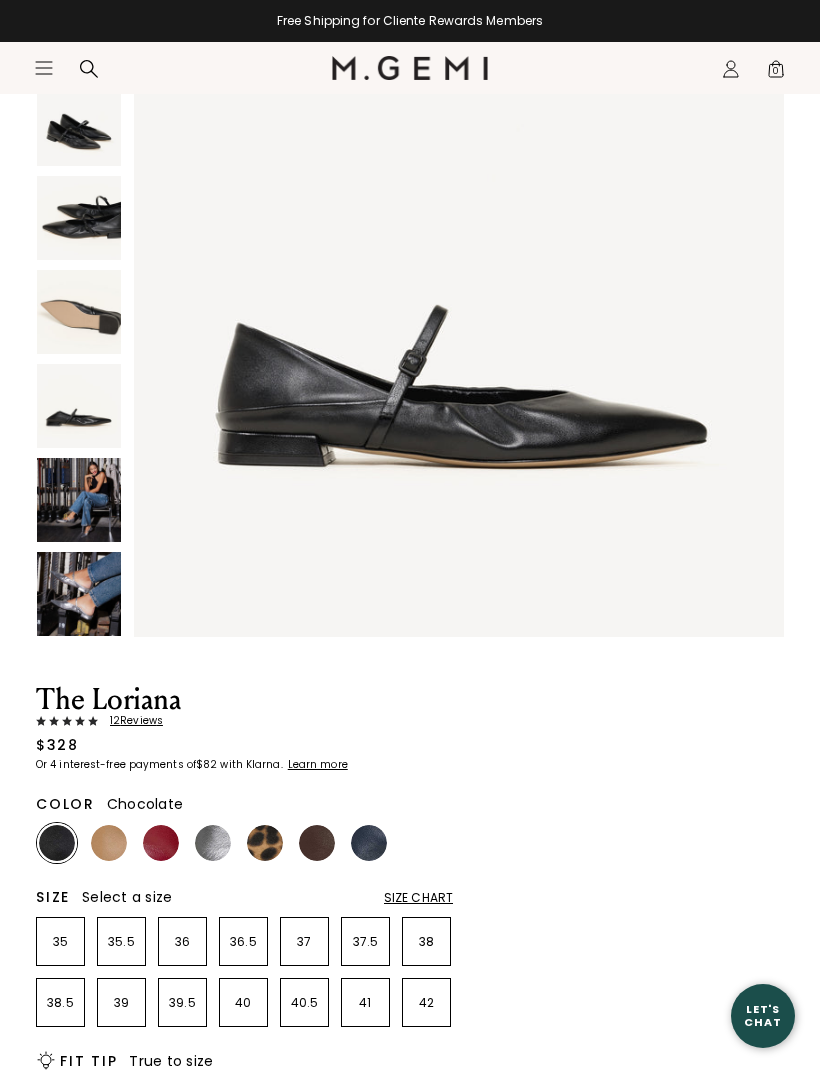 click at bounding box center [317, 843] 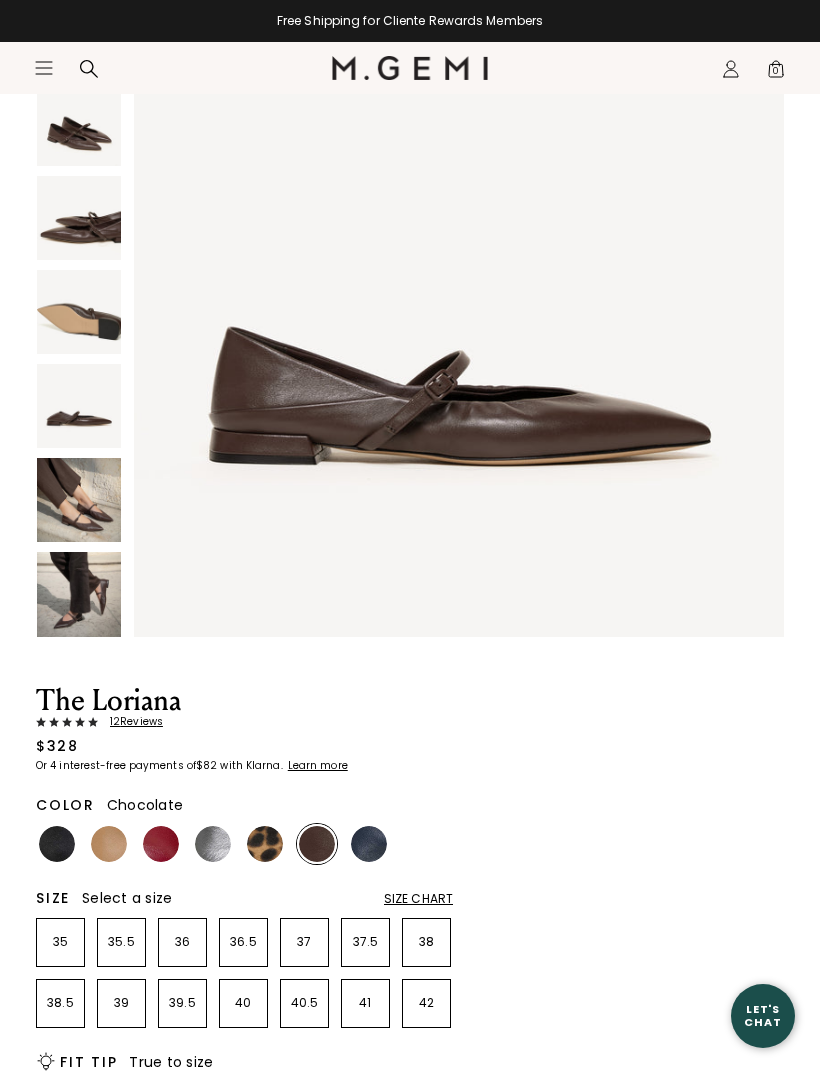 scroll, scrollTop: 0, scrollLeft: 0, axis: both 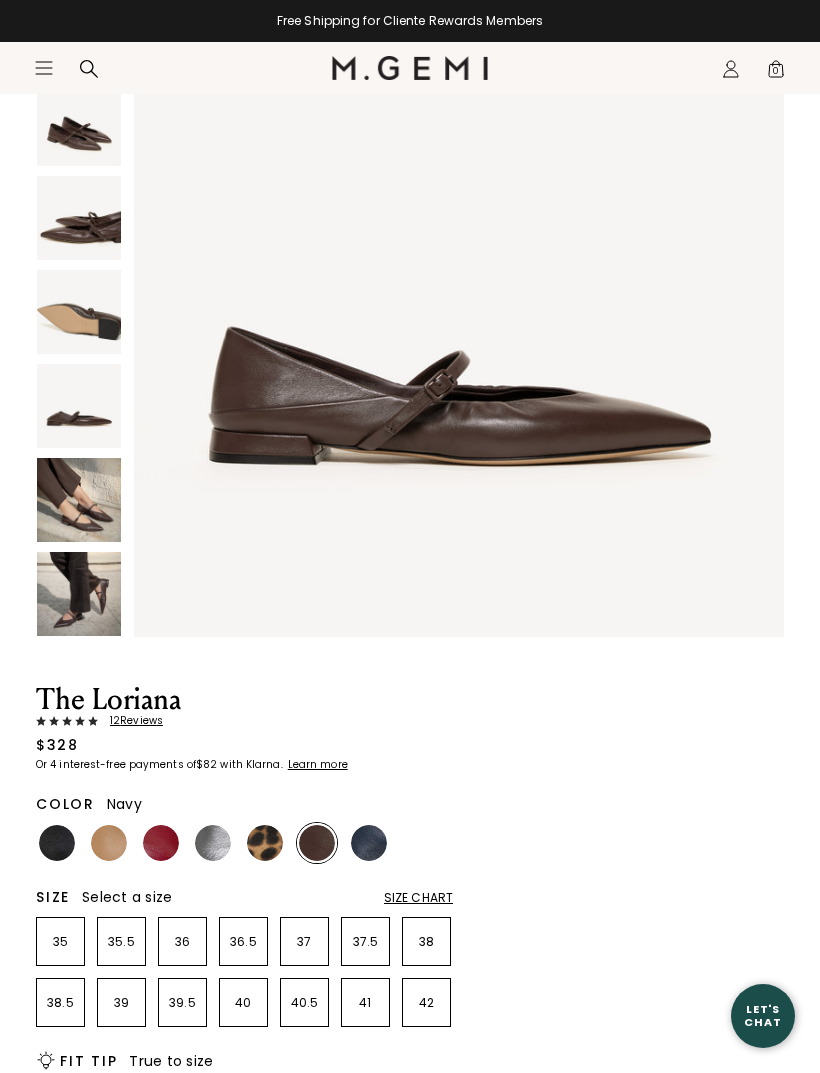 click at bounding box center (369, 843) 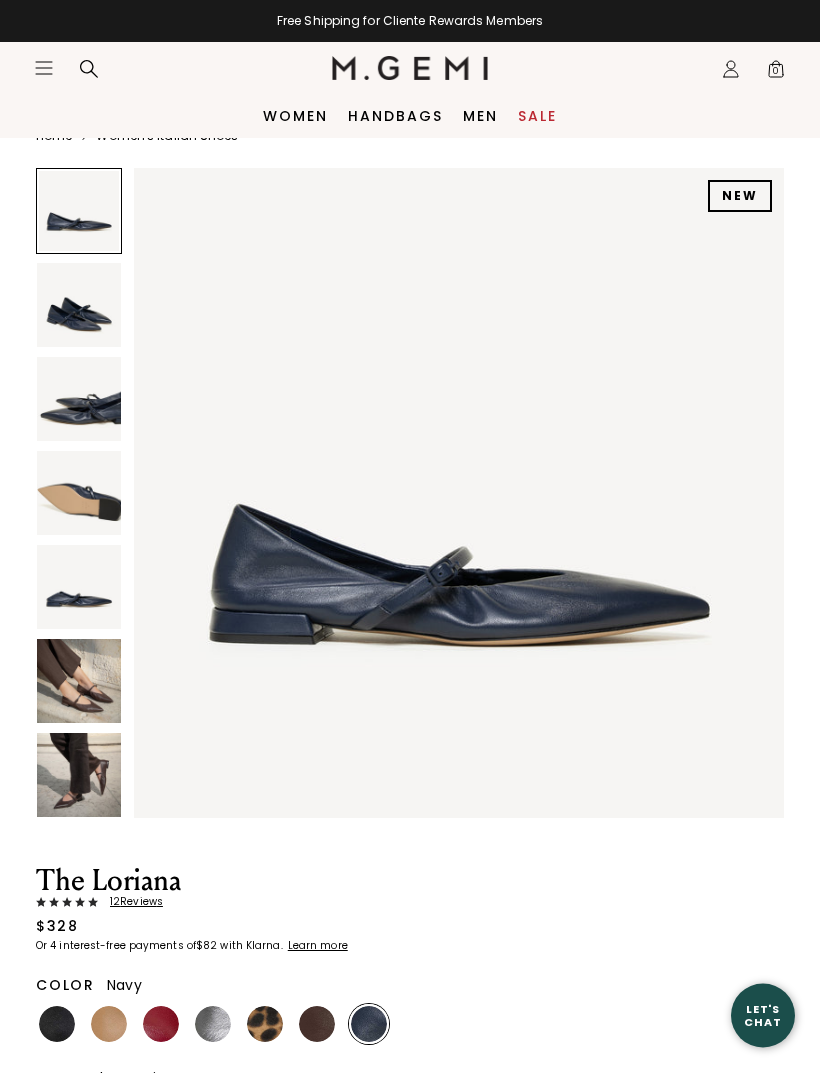 scroll, scrollTop: 0, scrollLeft: 0, axis: both 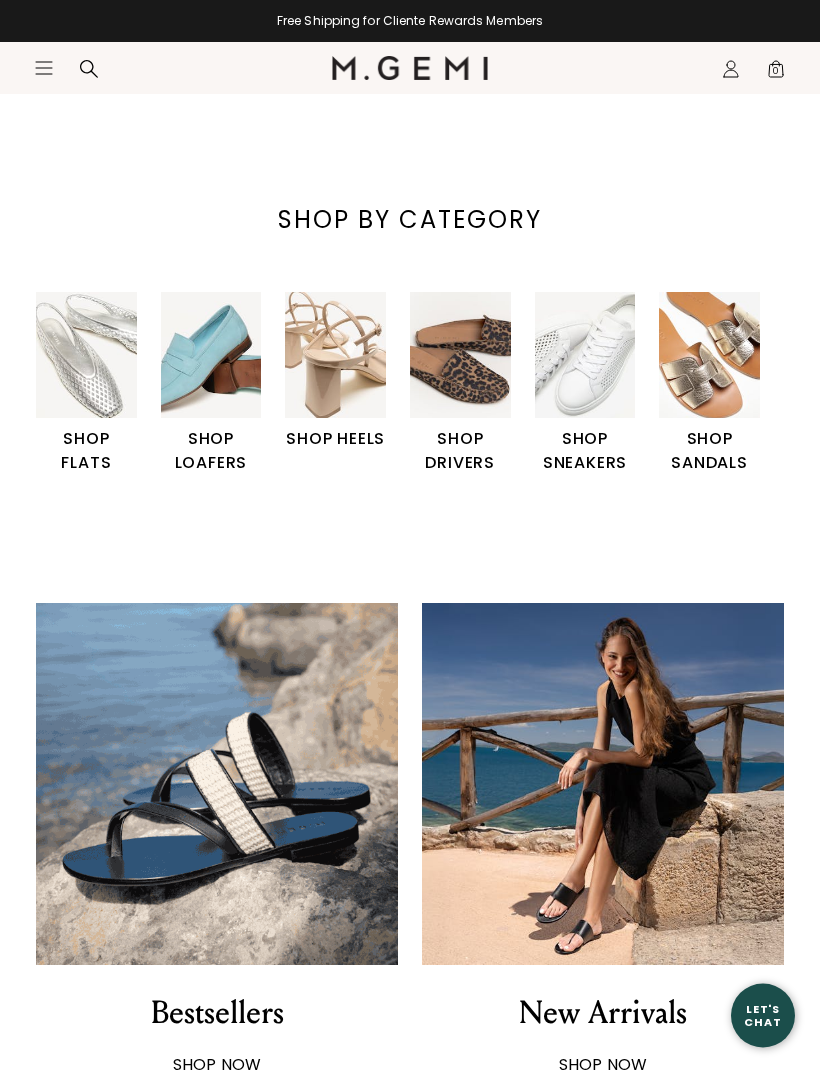 click at bounding box center [86, 356] 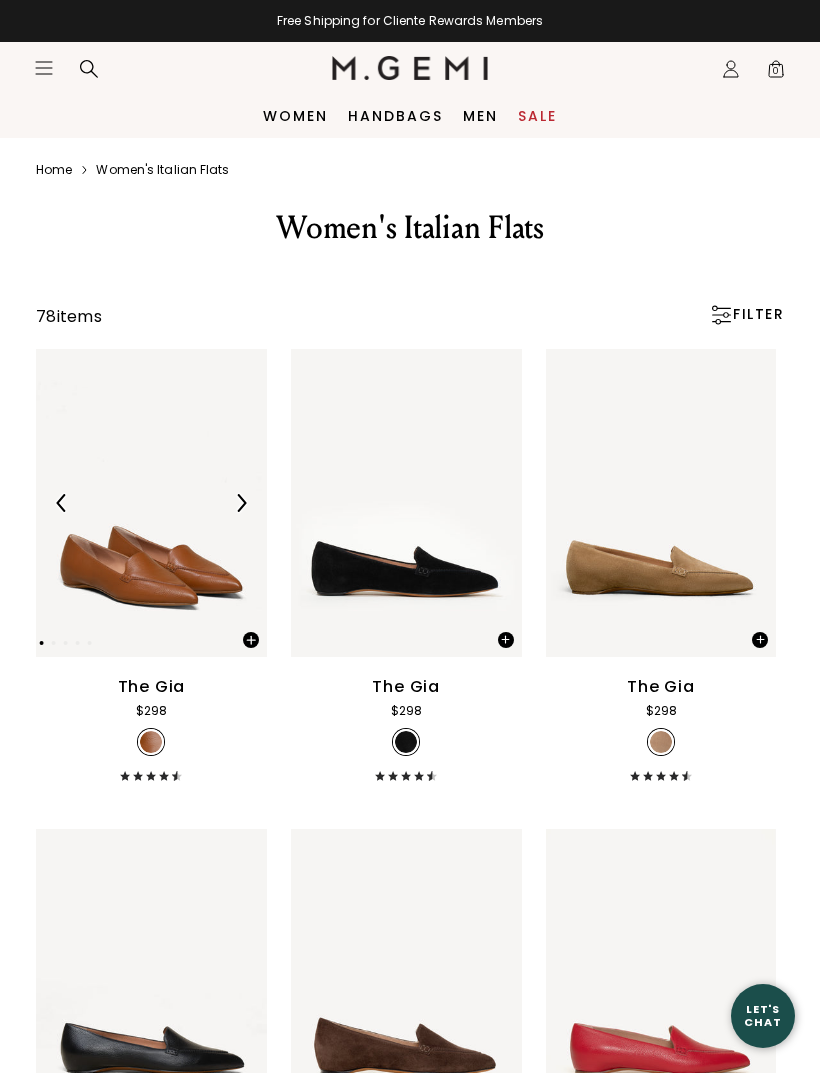 scroll, scrollTop: 0, scrollLeft: 0, axis: both 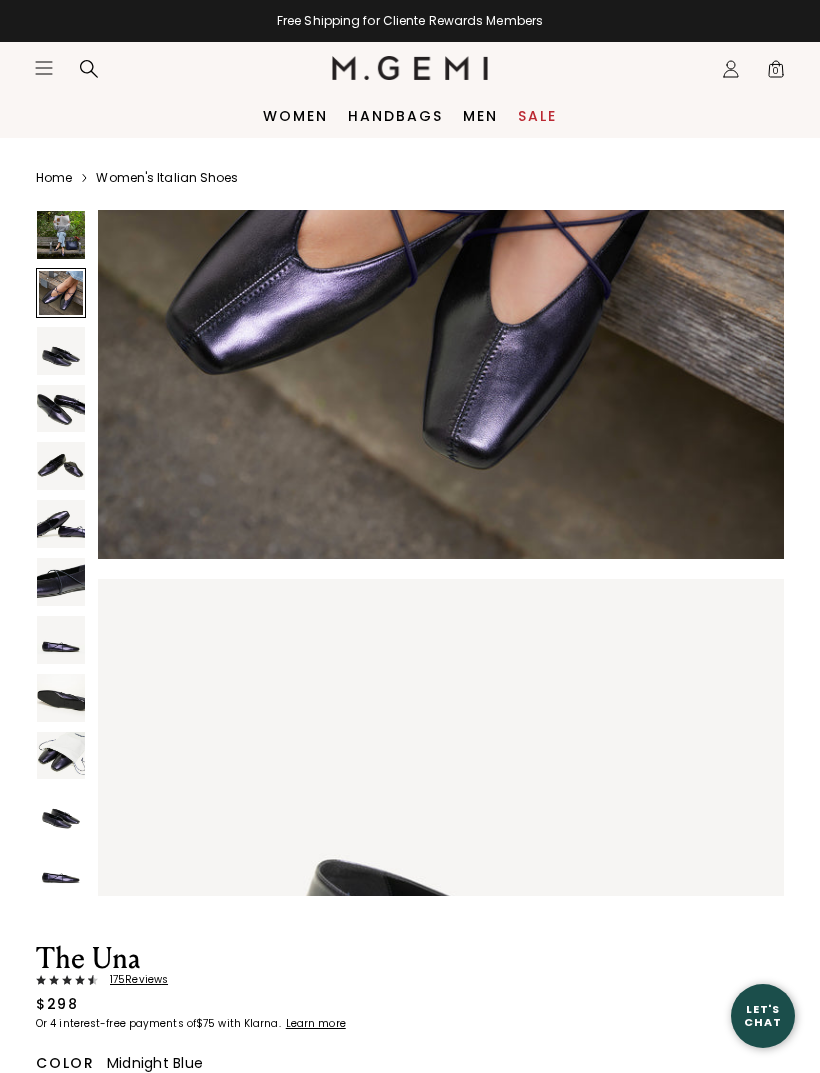 click at bounding box center (61, 409) 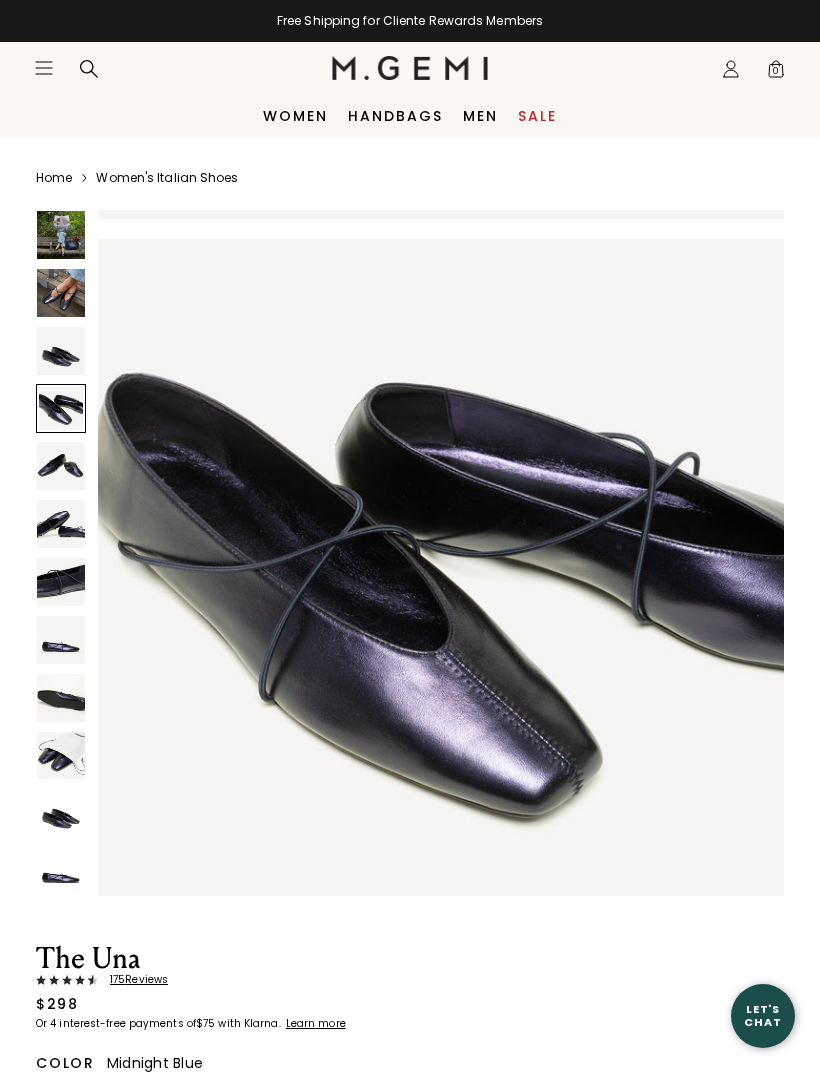 scroll, scrollTop: 2118, scrollLeft: 0, axis: vertical 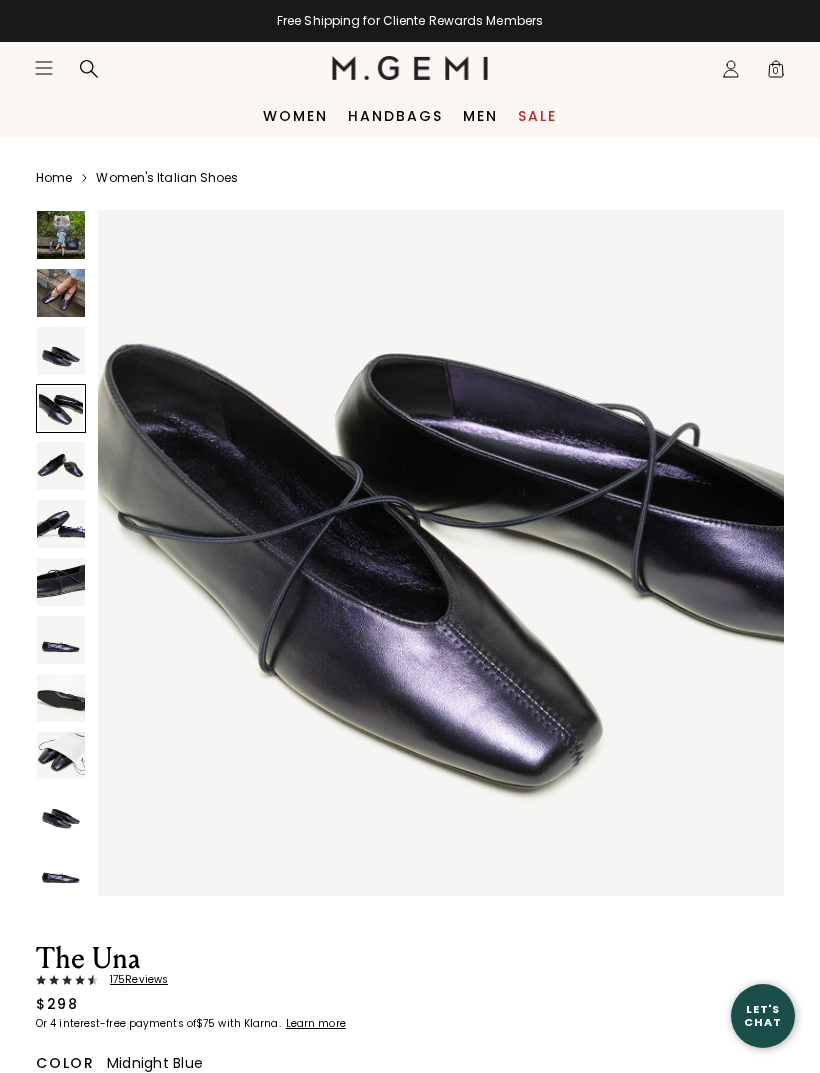 click at bounding box center (61, 351) 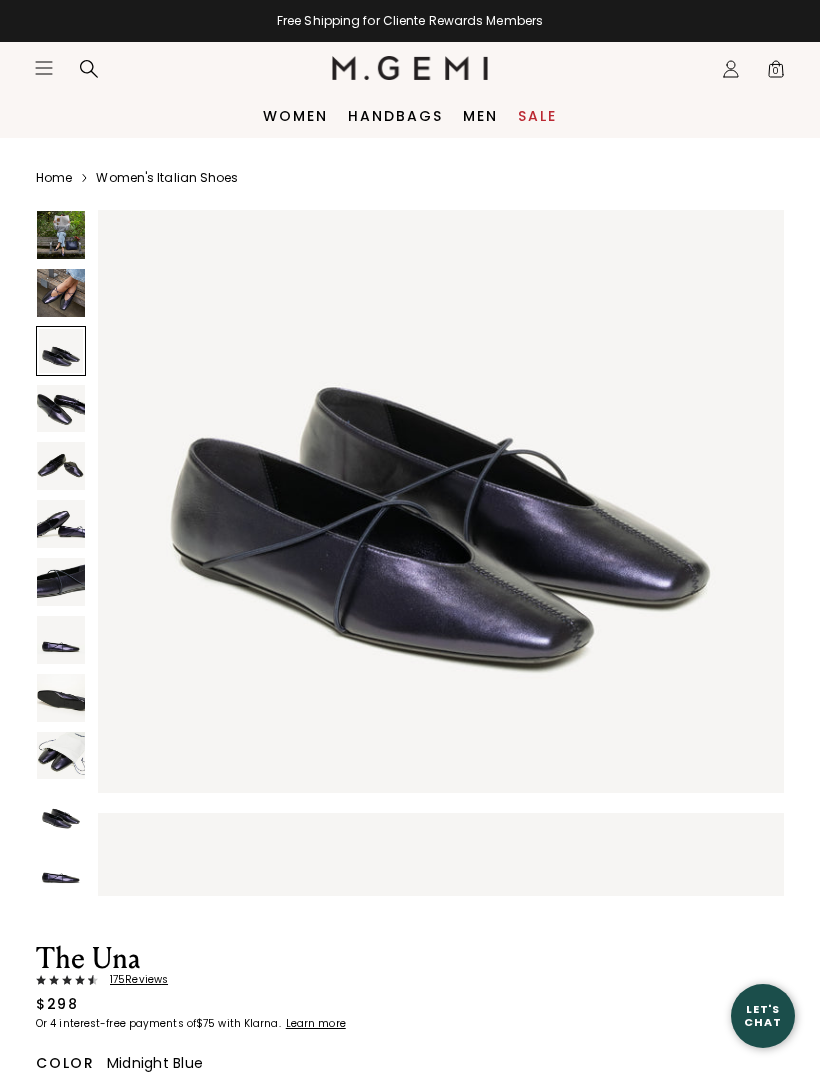 scroll, scrollTop: 1412, scrollLeft: 0, axis: vertical 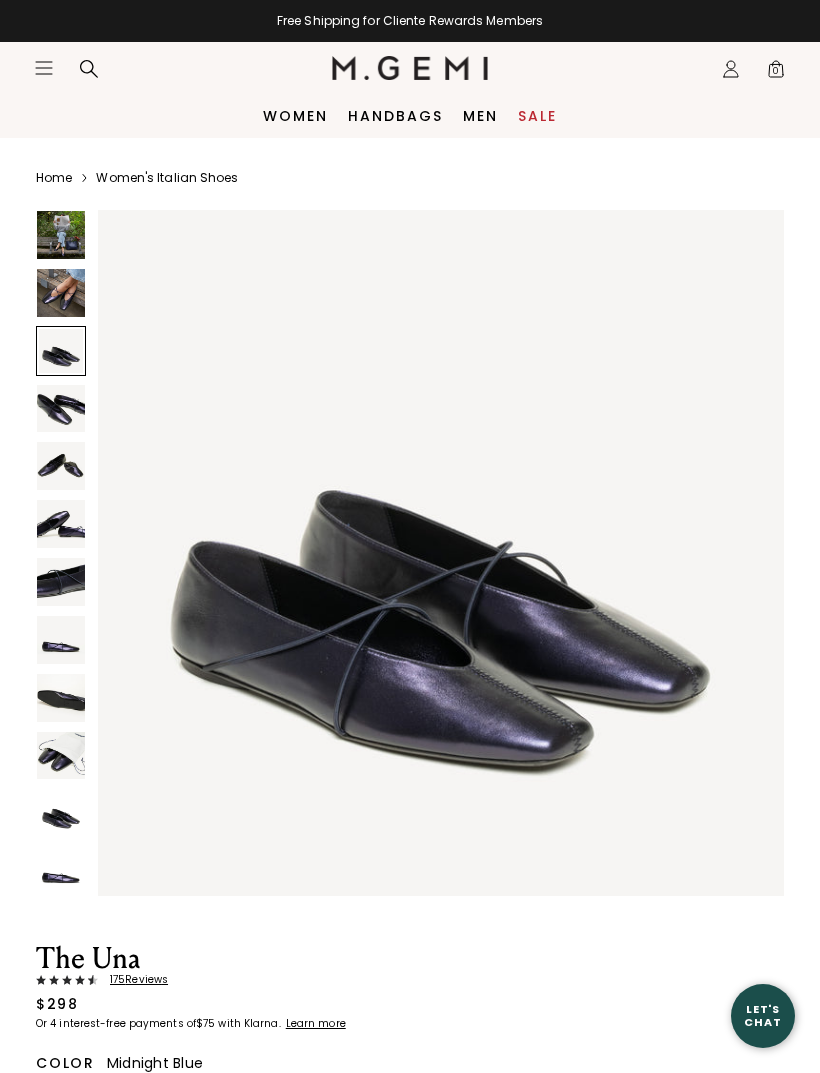 click at bounding box center (61, 466) 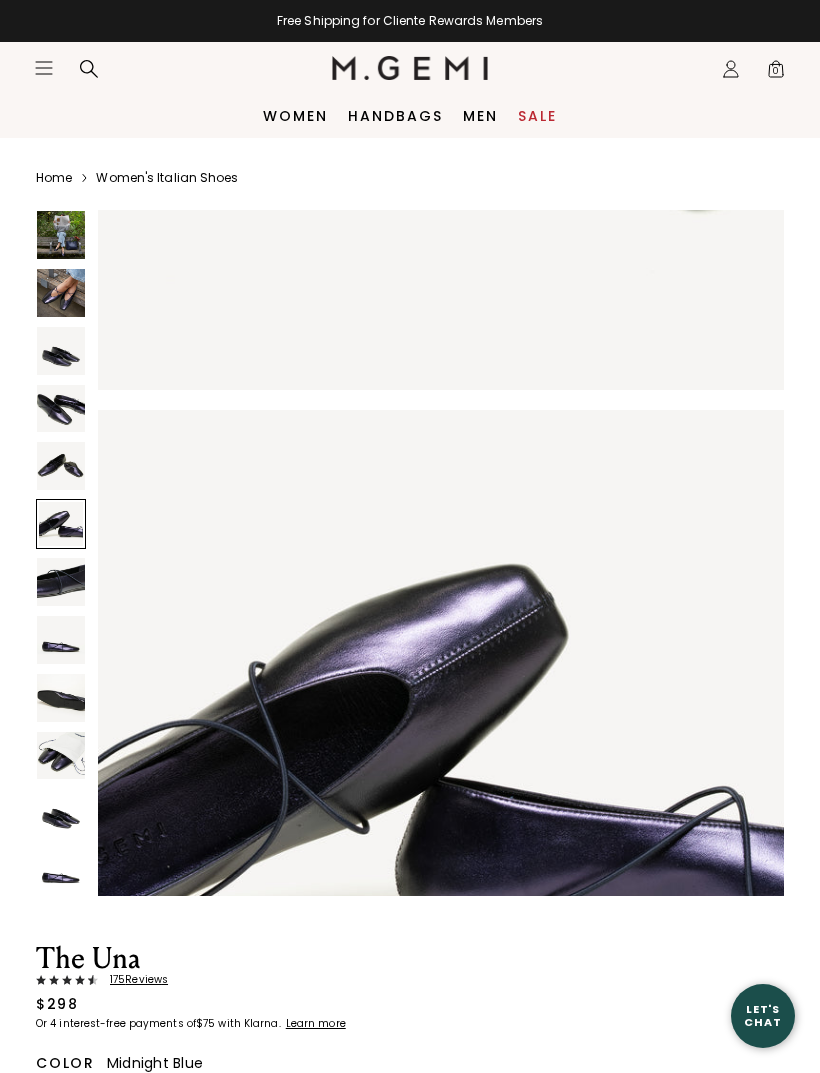 scroll, scrollTop: 3338, scrollLeft: 0, axis: vertical 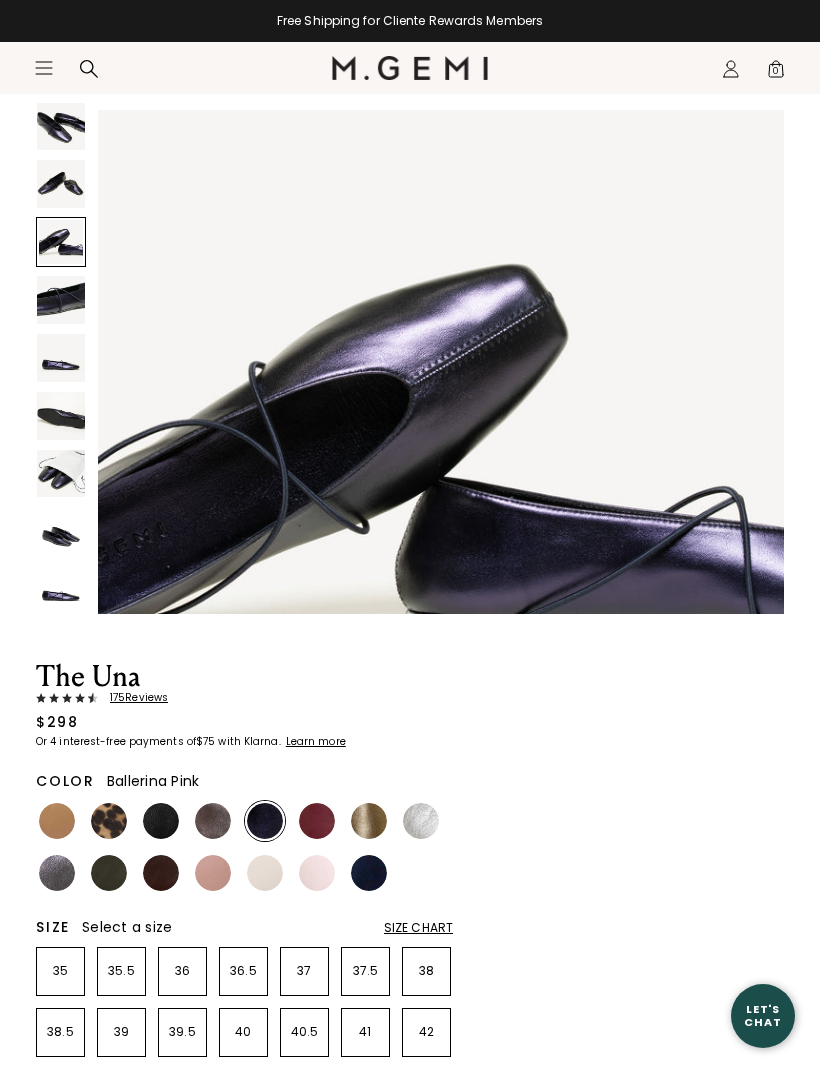 click at bounding box center (317, 873) 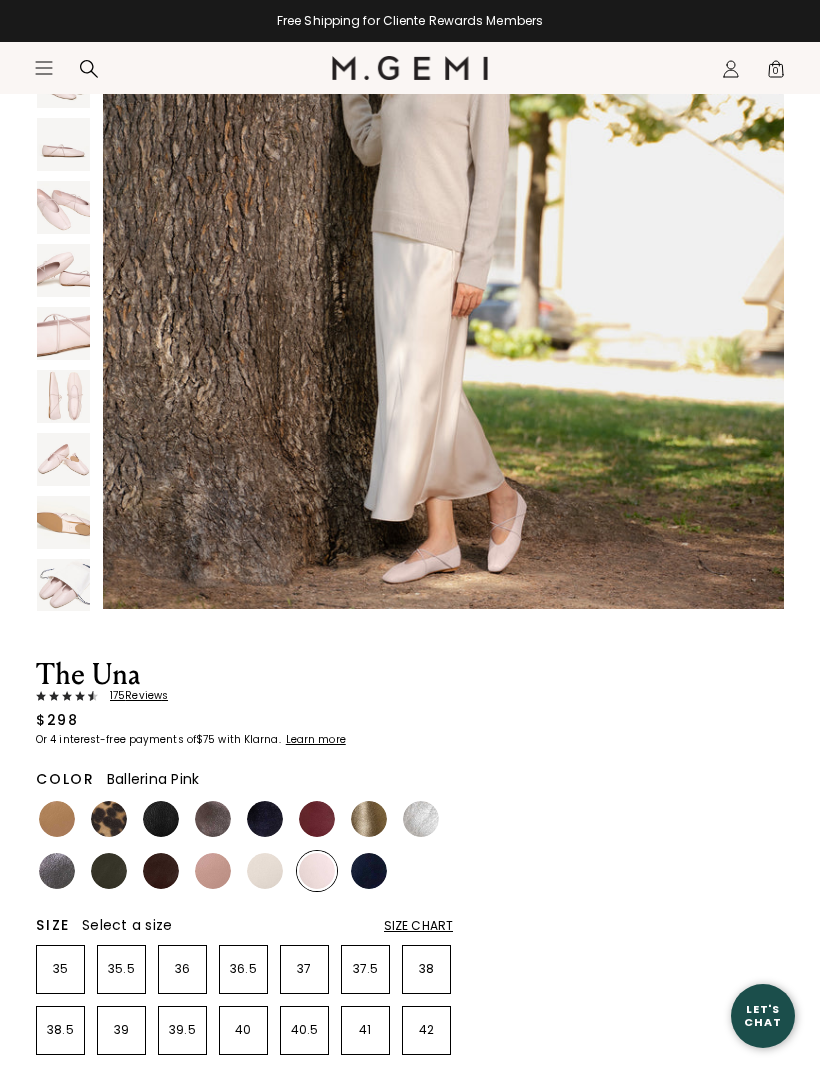 scroll, scrollTop: 0, scrollLeft: 0, axis: both 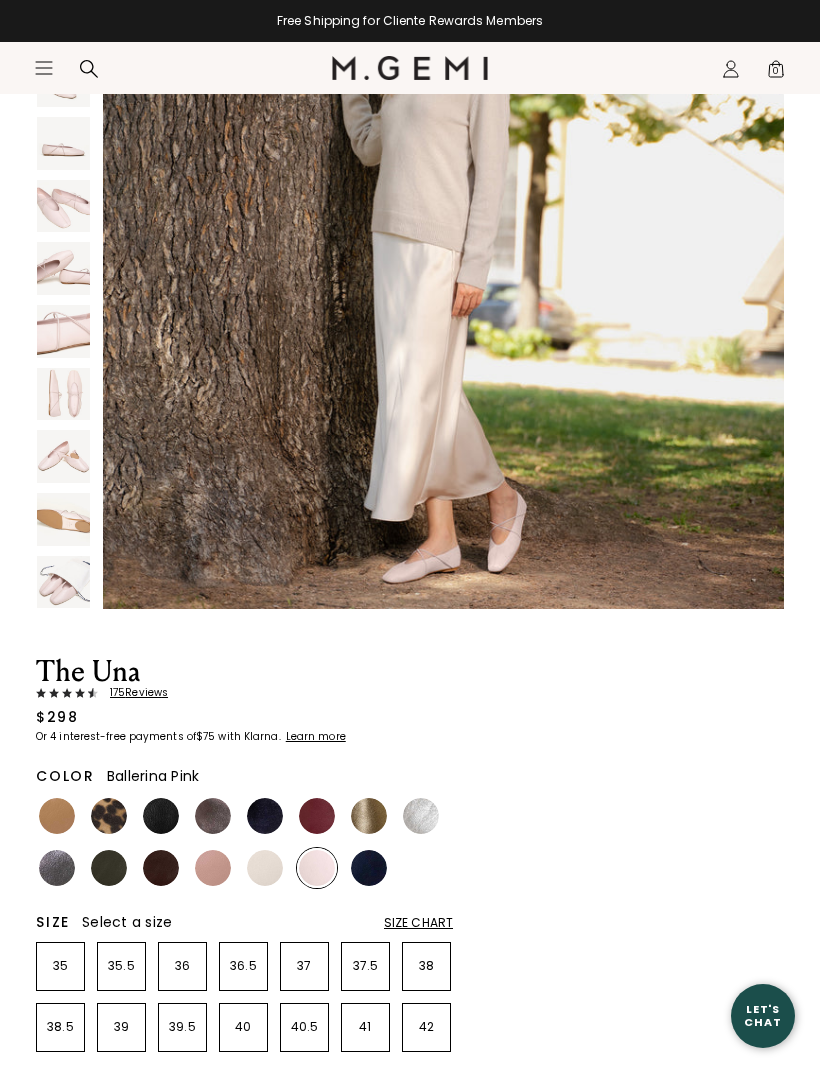 click at bounding box center (265, 868) 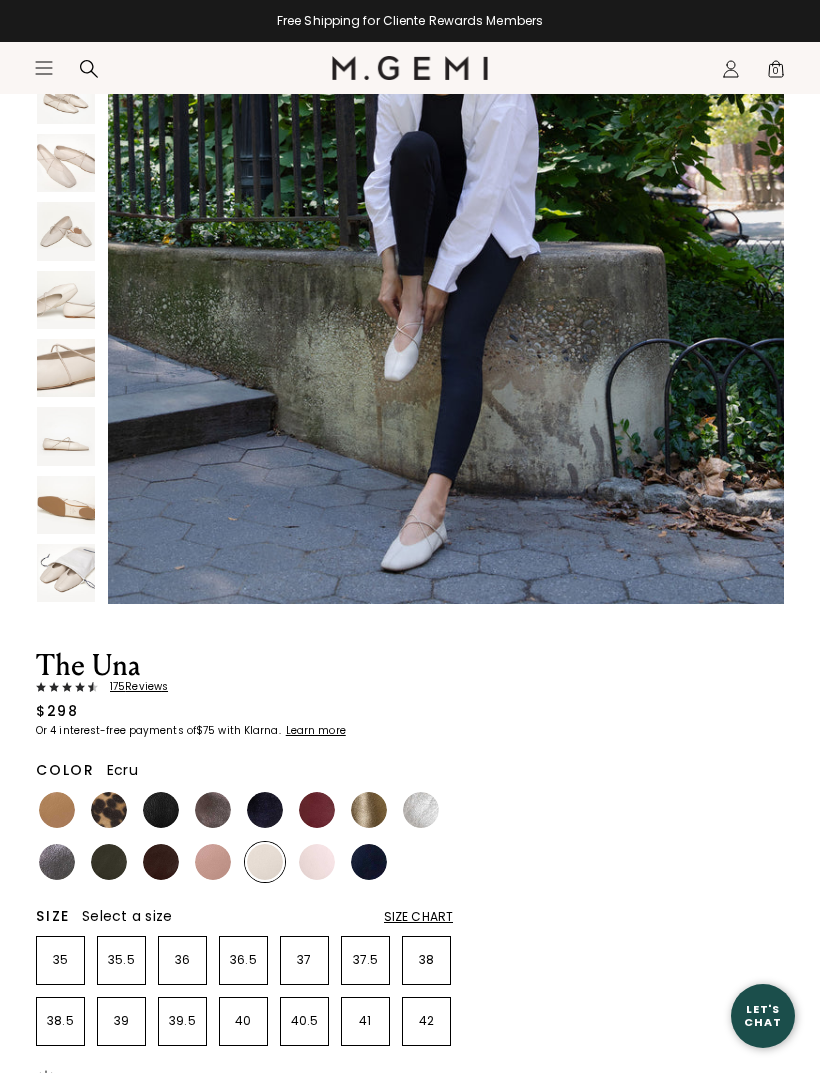 scroll, scrollTop: 0, scrollLeft: 0, axis: both 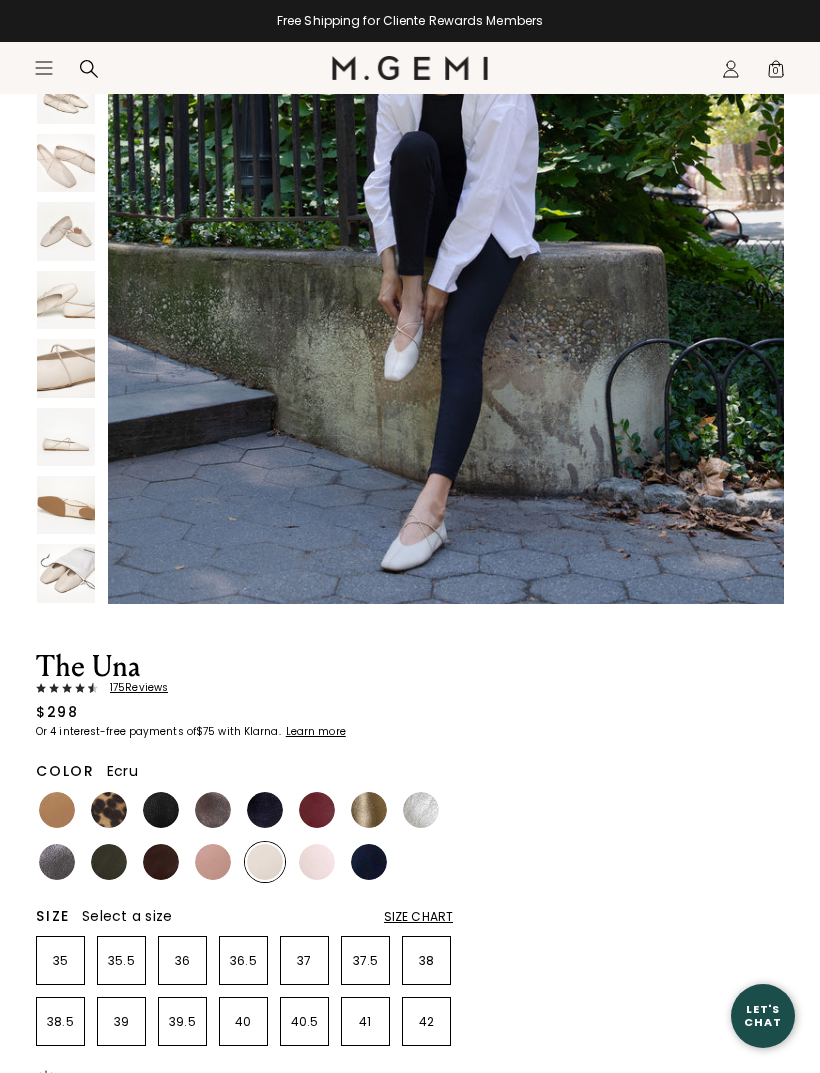 click at bounding box center [66, 300] 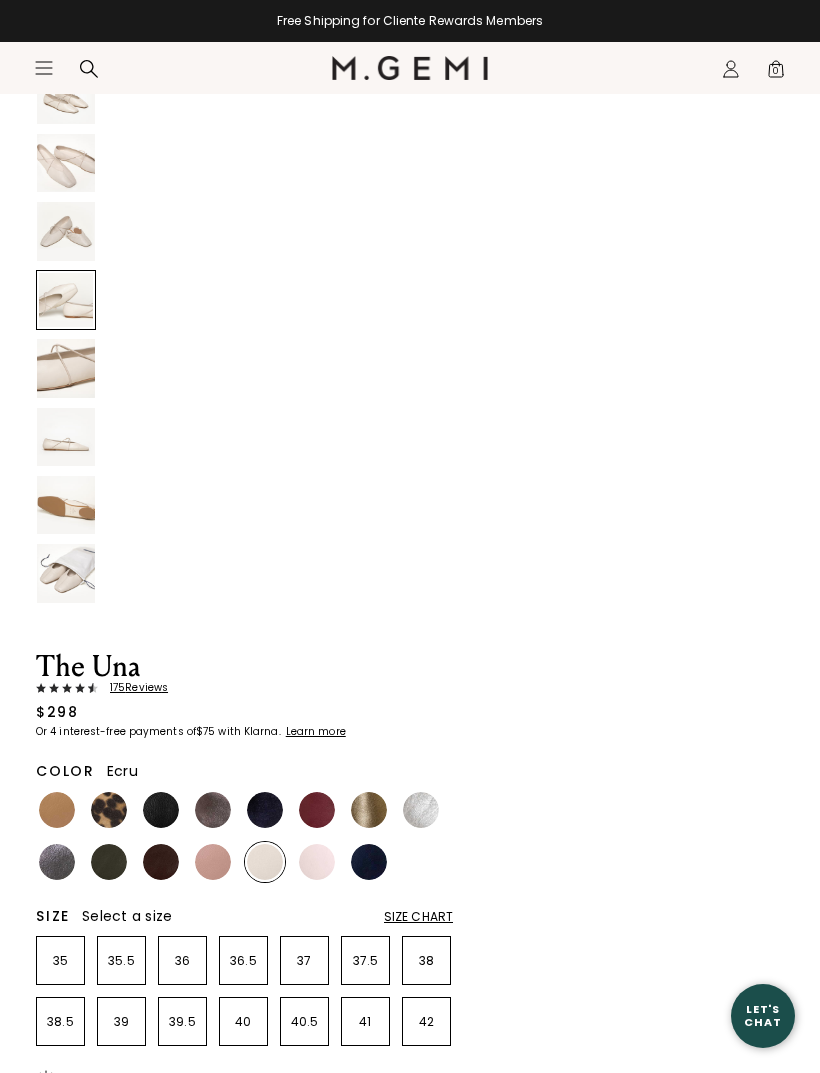 scroll, scrollTop: 3478, scrollLeft: 0, axis: vertical 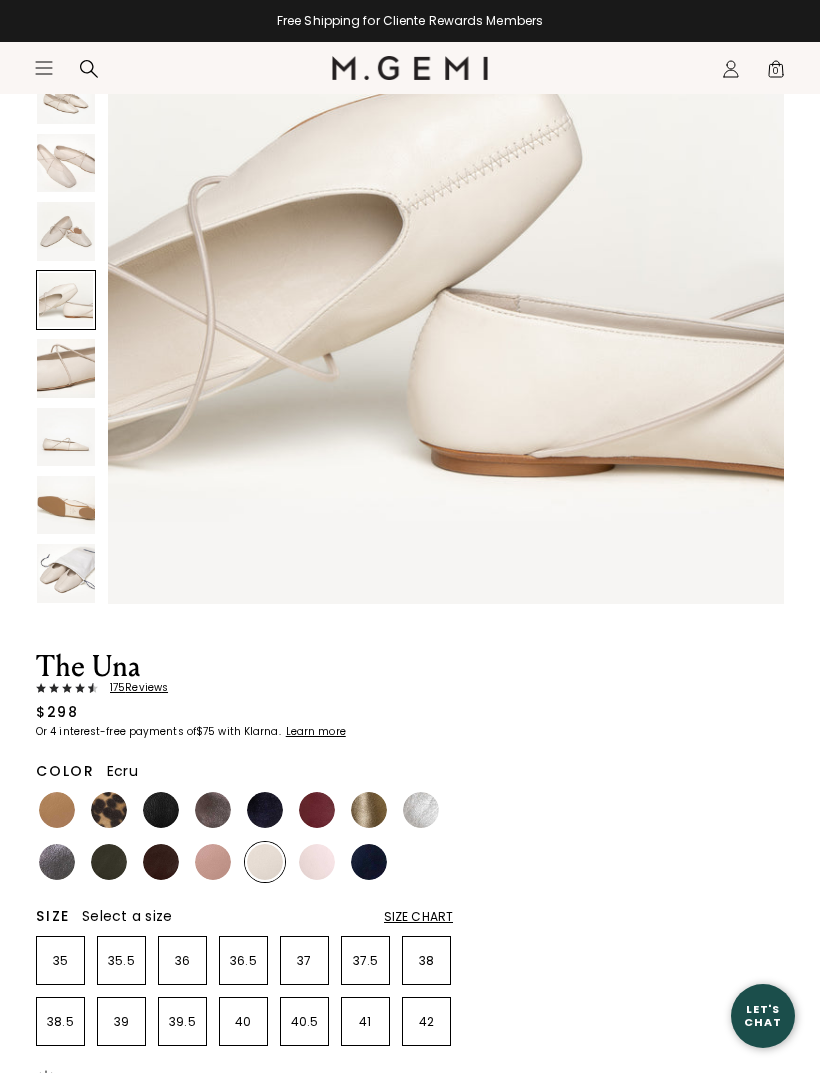 click at bounding box center [213, 862] 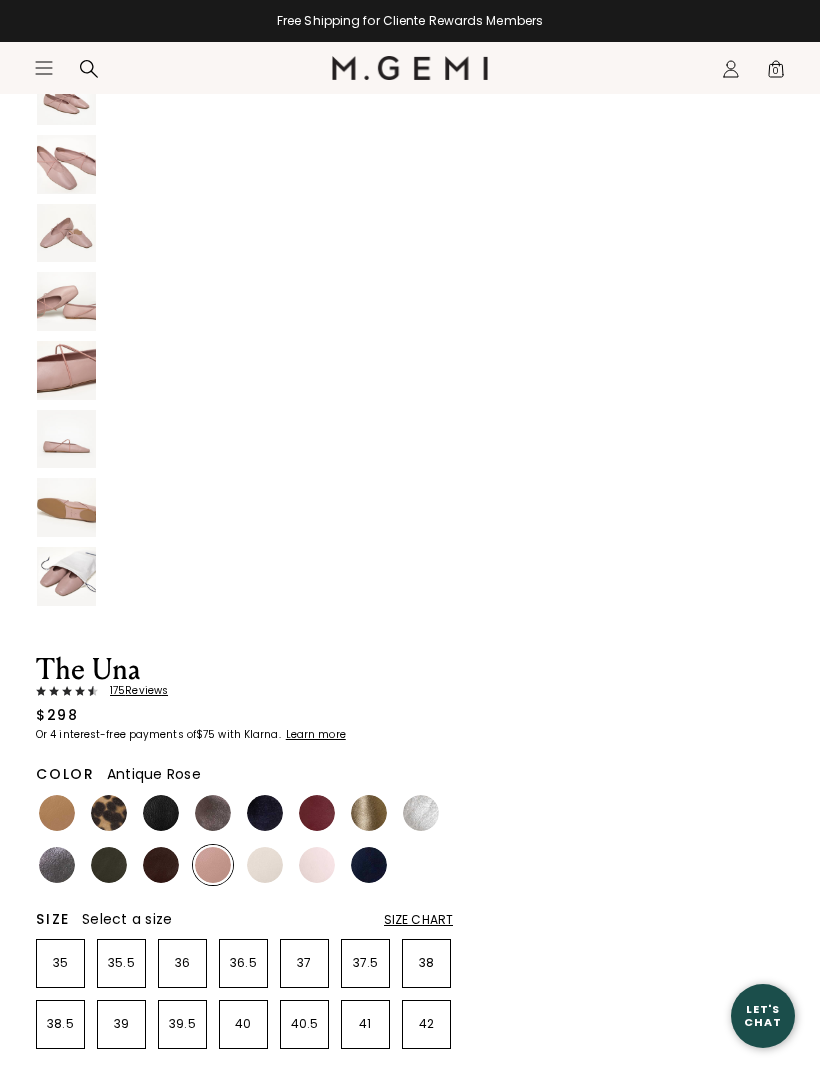 scroll, scrollTop: 0, scrollLeft: 0, axis: both 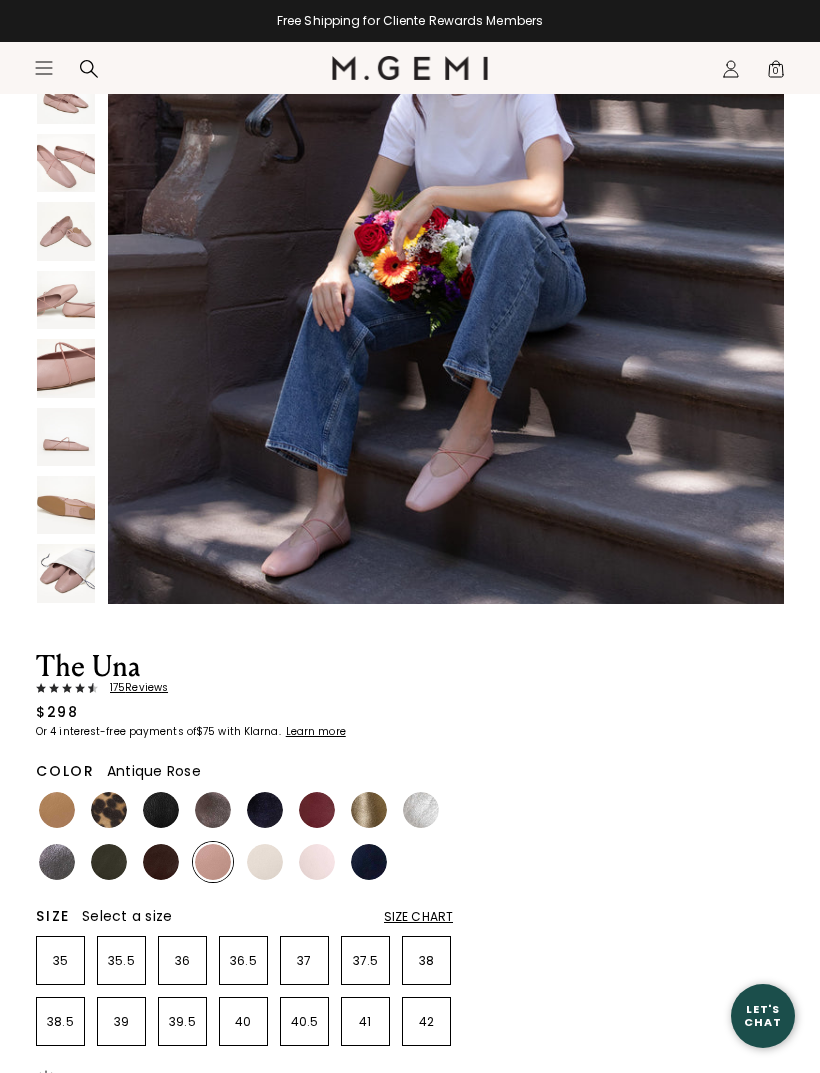 click at bounding box center [161, 862] 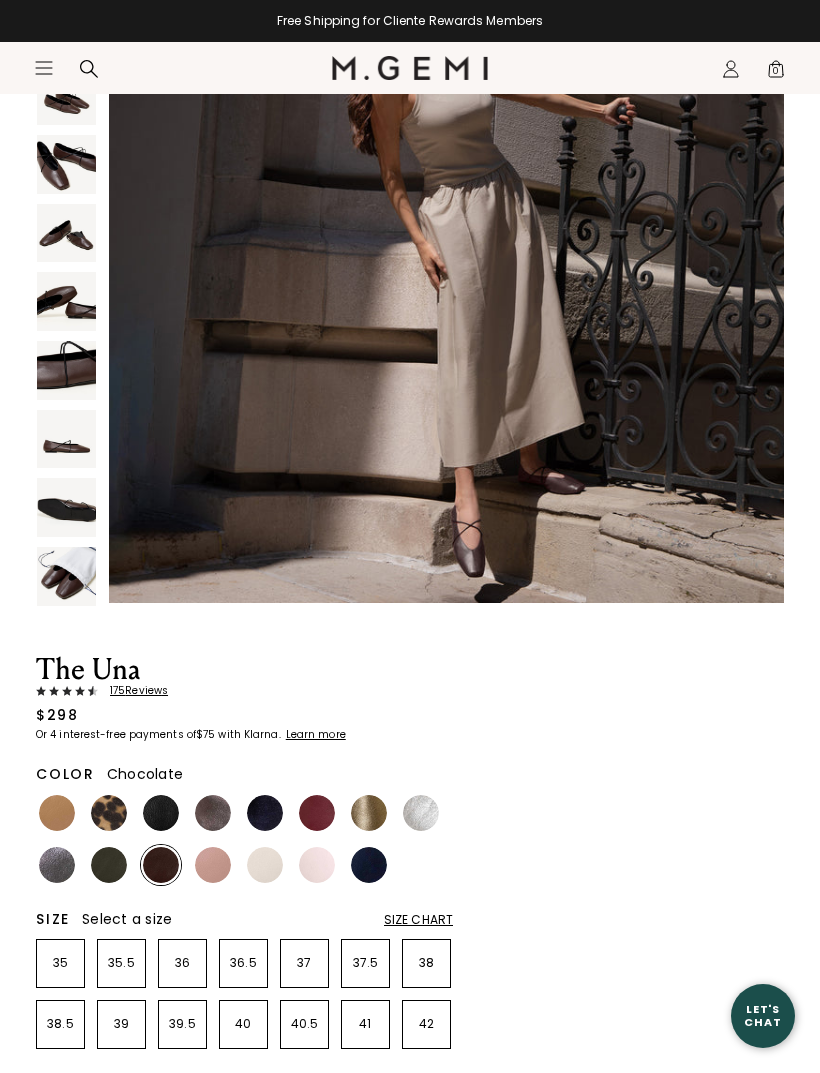 scroll, scrollTop: 0, scrollLeft: 0, axis: both 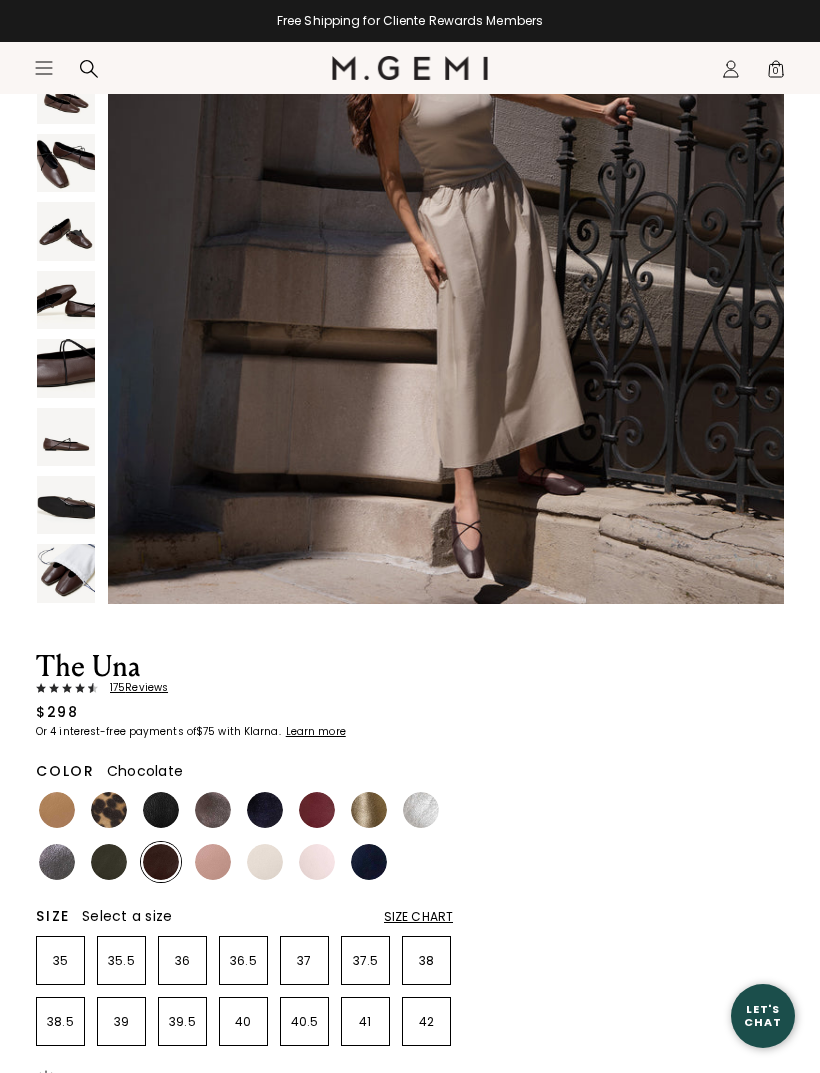 click at bounding box center (66, 231) 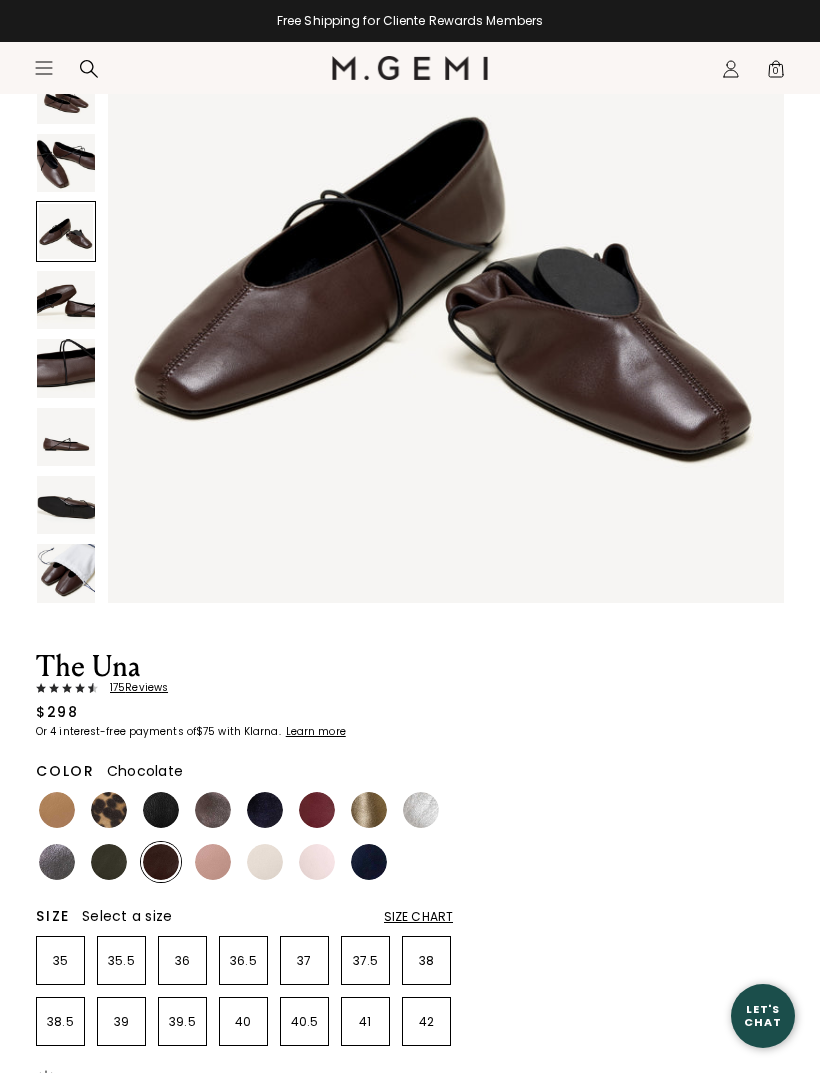click at bounding box center (66, 163) 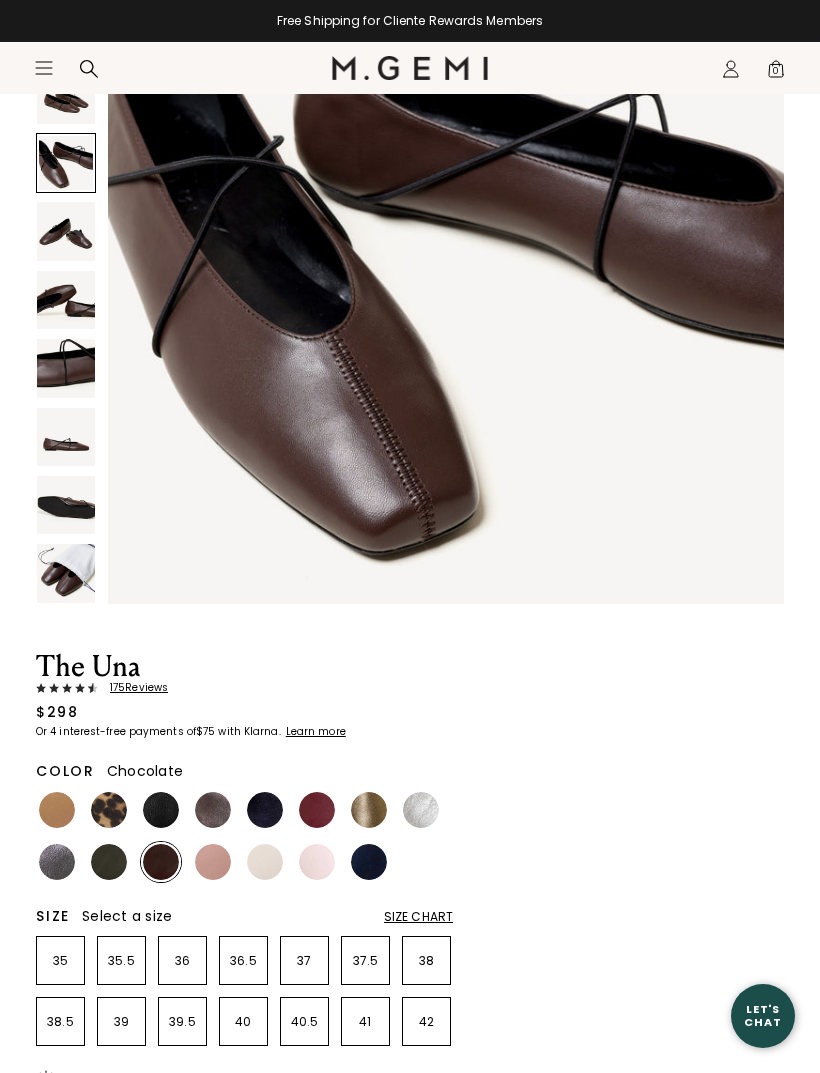 click at bounding box center (57, 810) 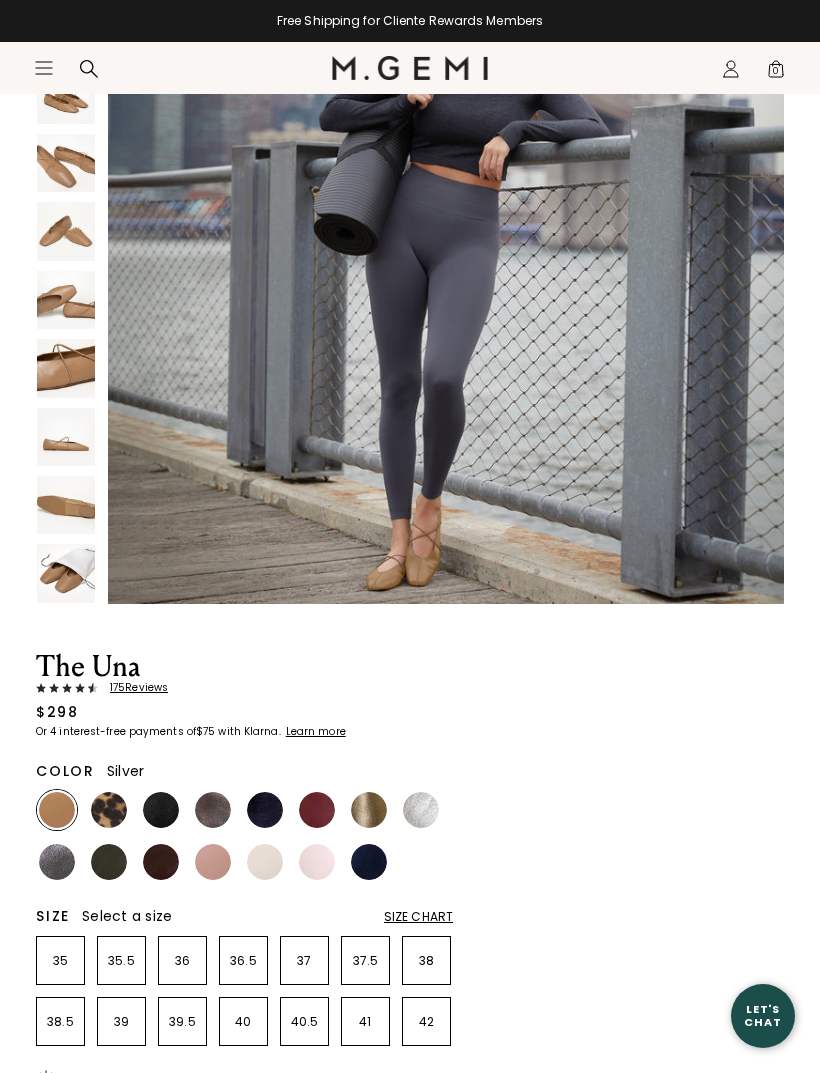 click at bounding box center [421, 810] 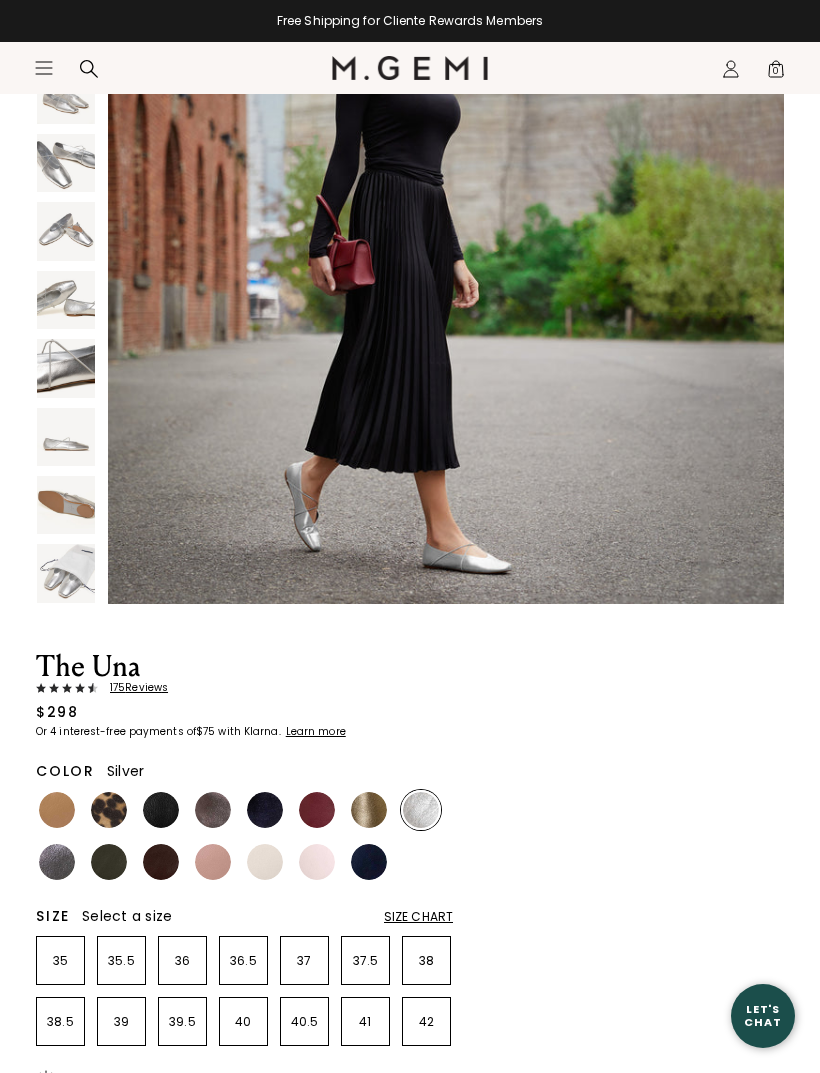 click at bounding box center [66, 300] 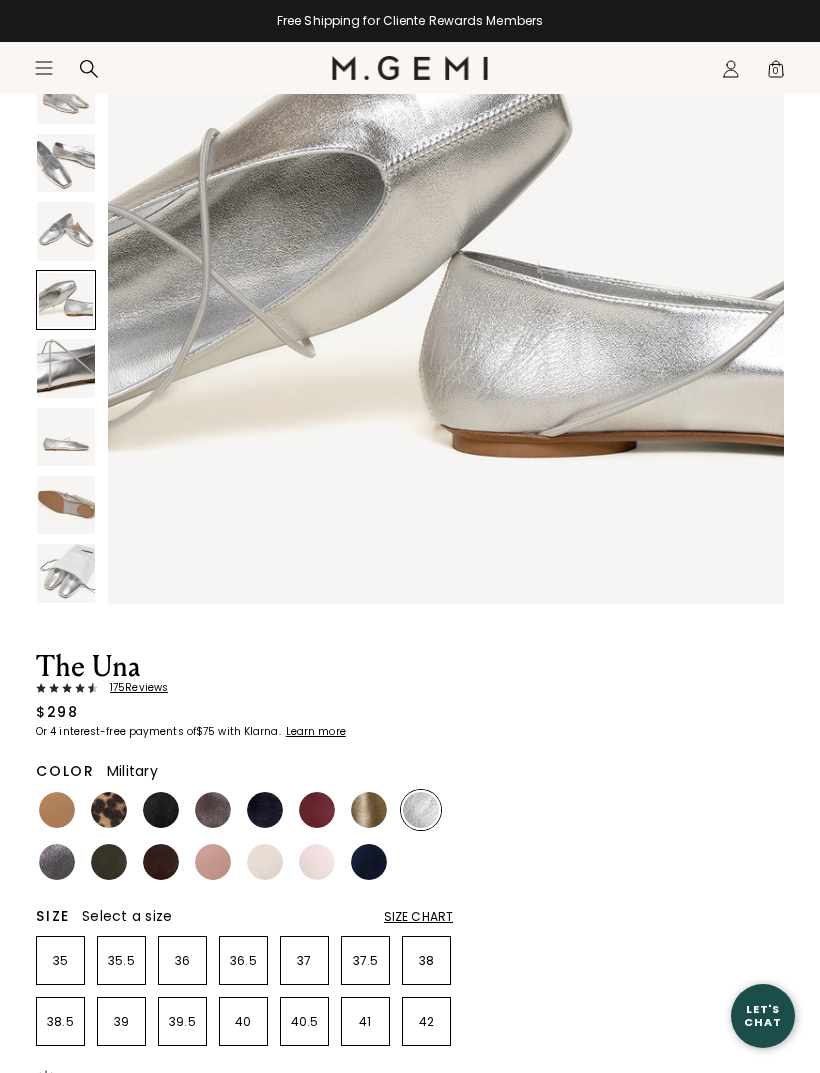 click at bounding box center (109, 862) 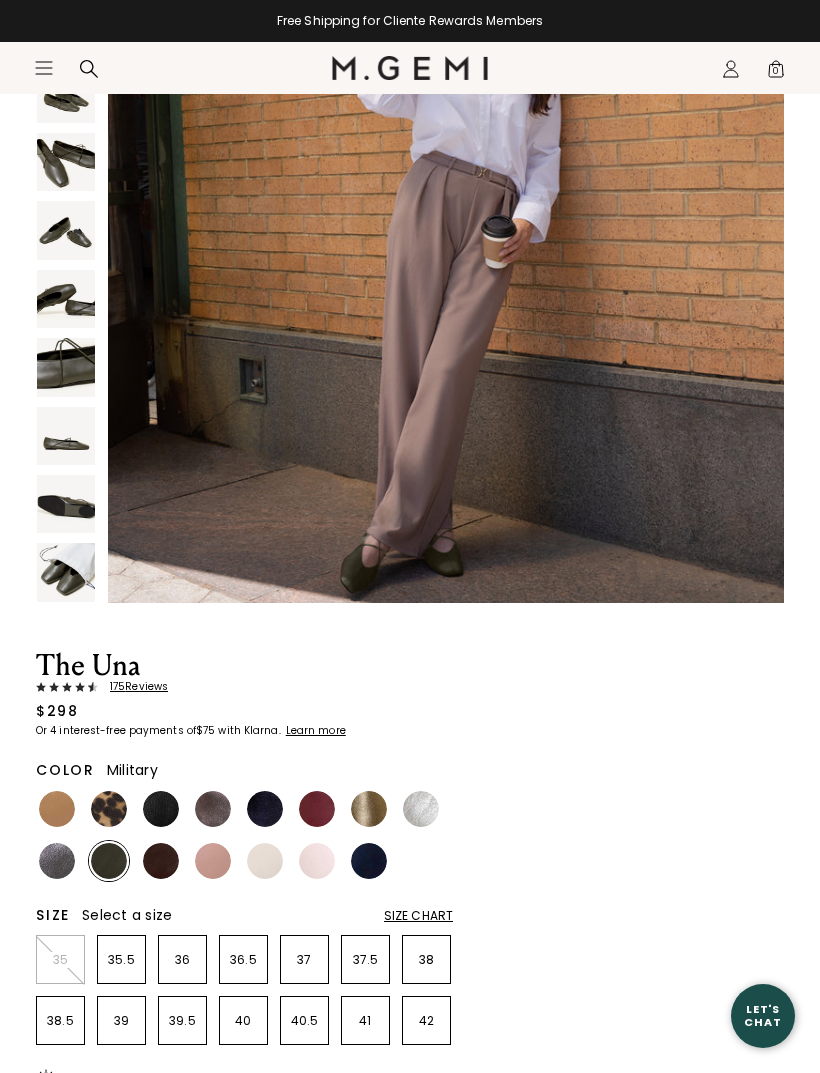 click at bounding box center [161, 861] 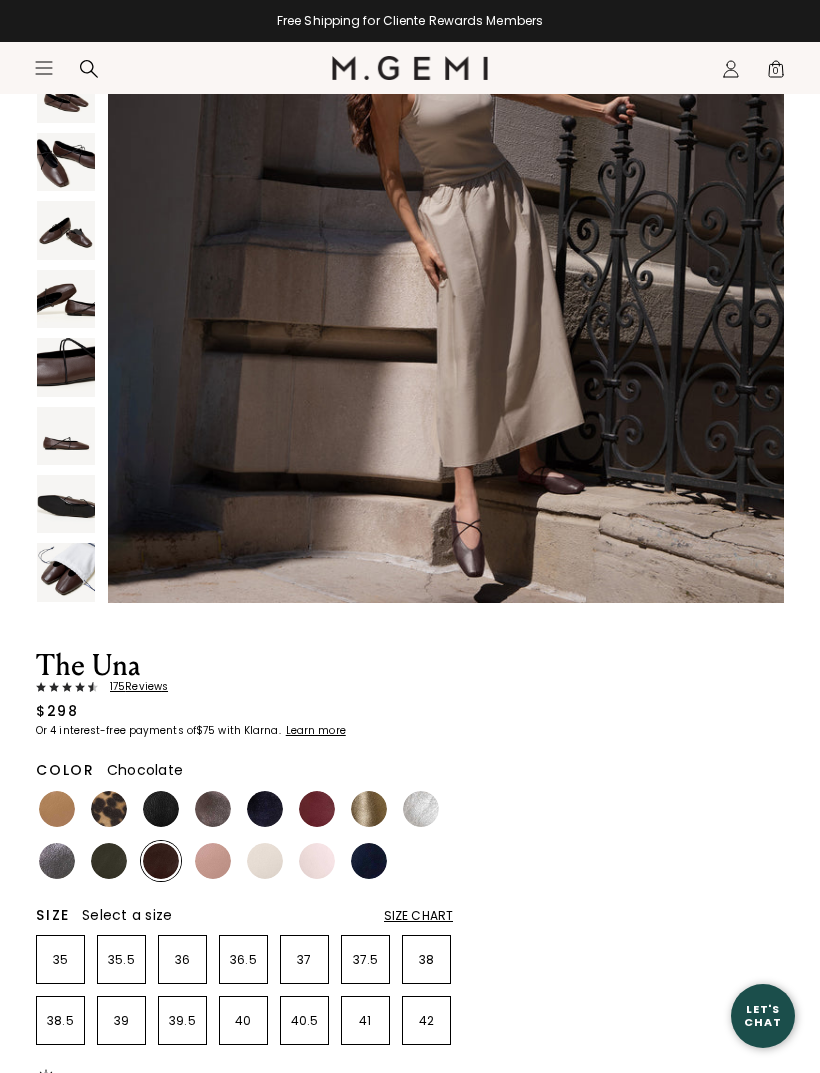 click at bounding box center (66, 436) 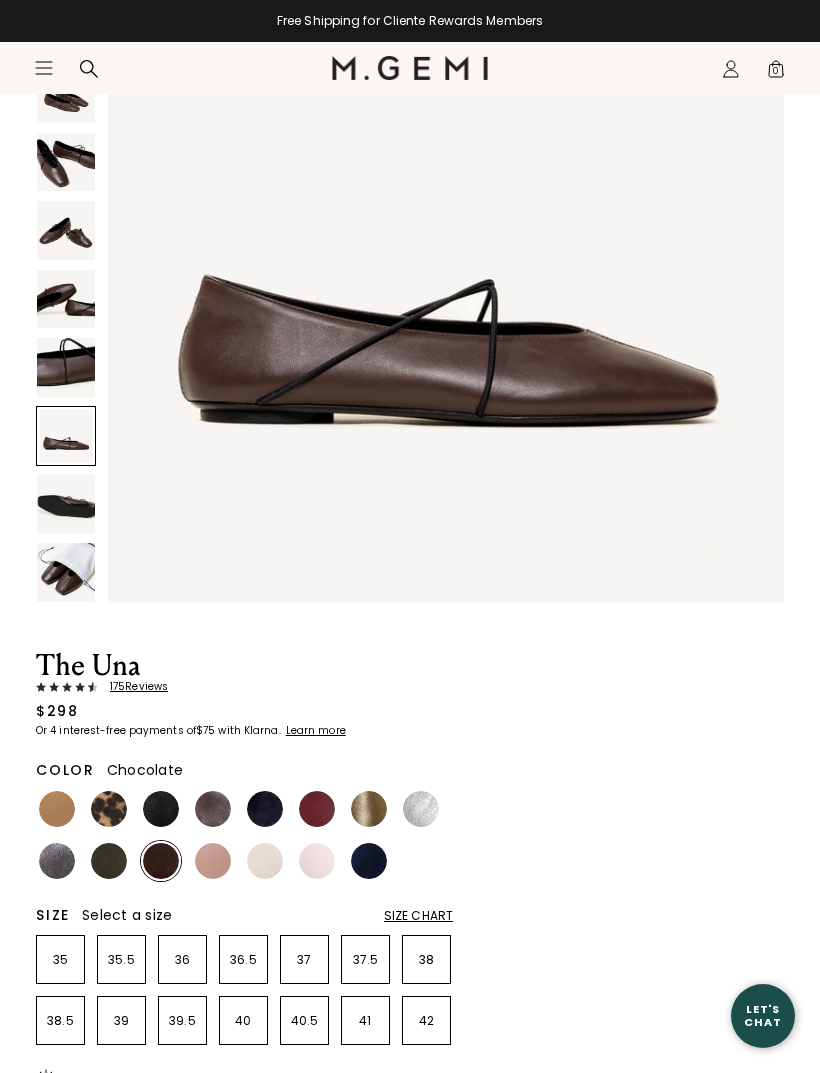 click at bounding box center (66, 230) 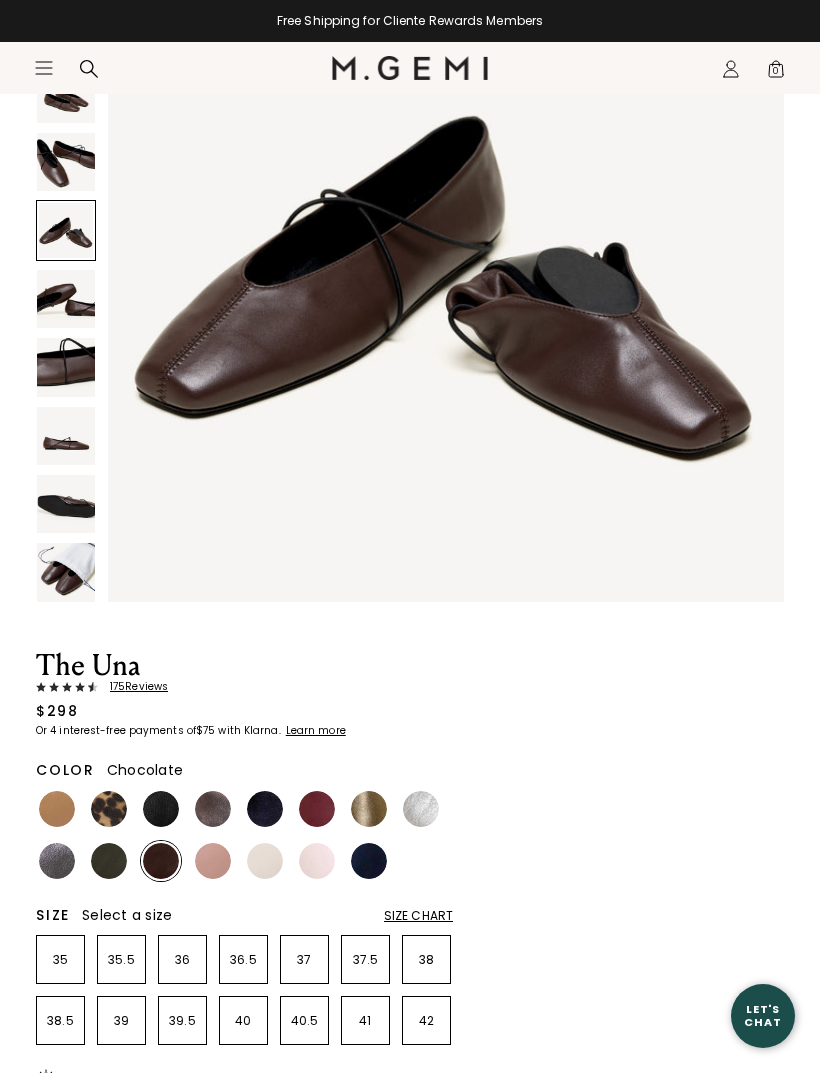 click on "Size Chart" at bounding box center [418, 916] 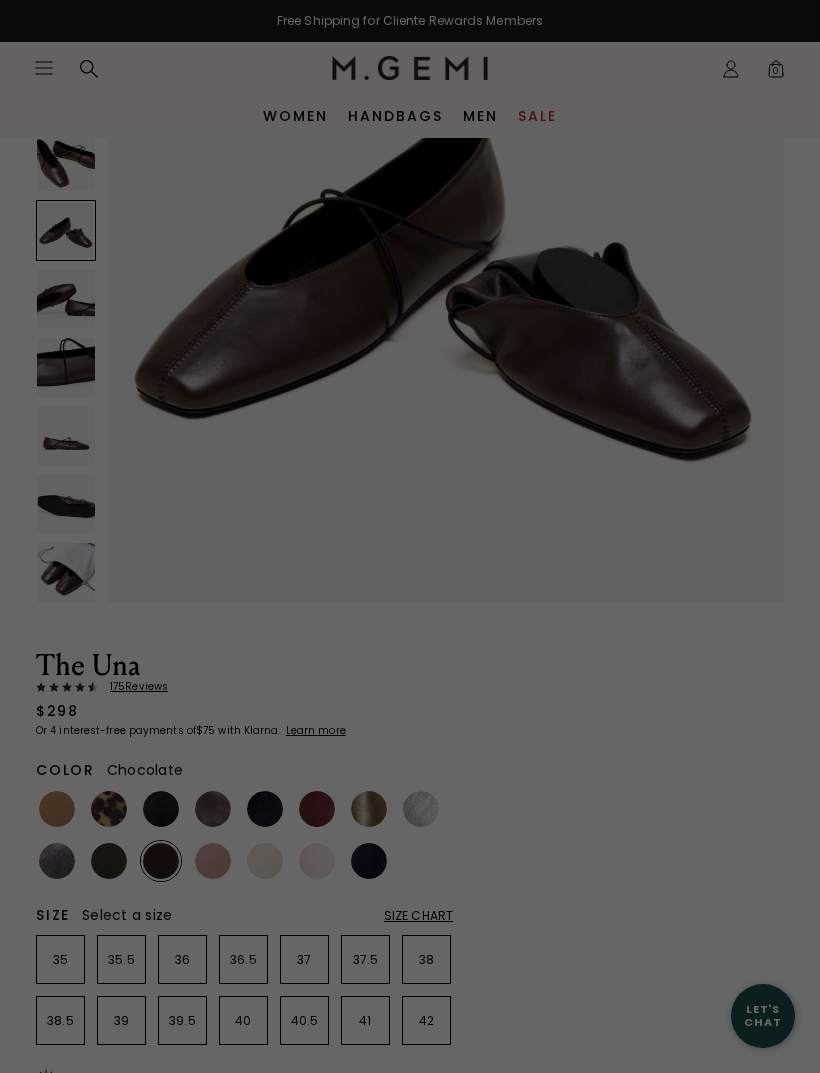 scroll, scrollTop: 0, scrollLeft: 0, axis: both 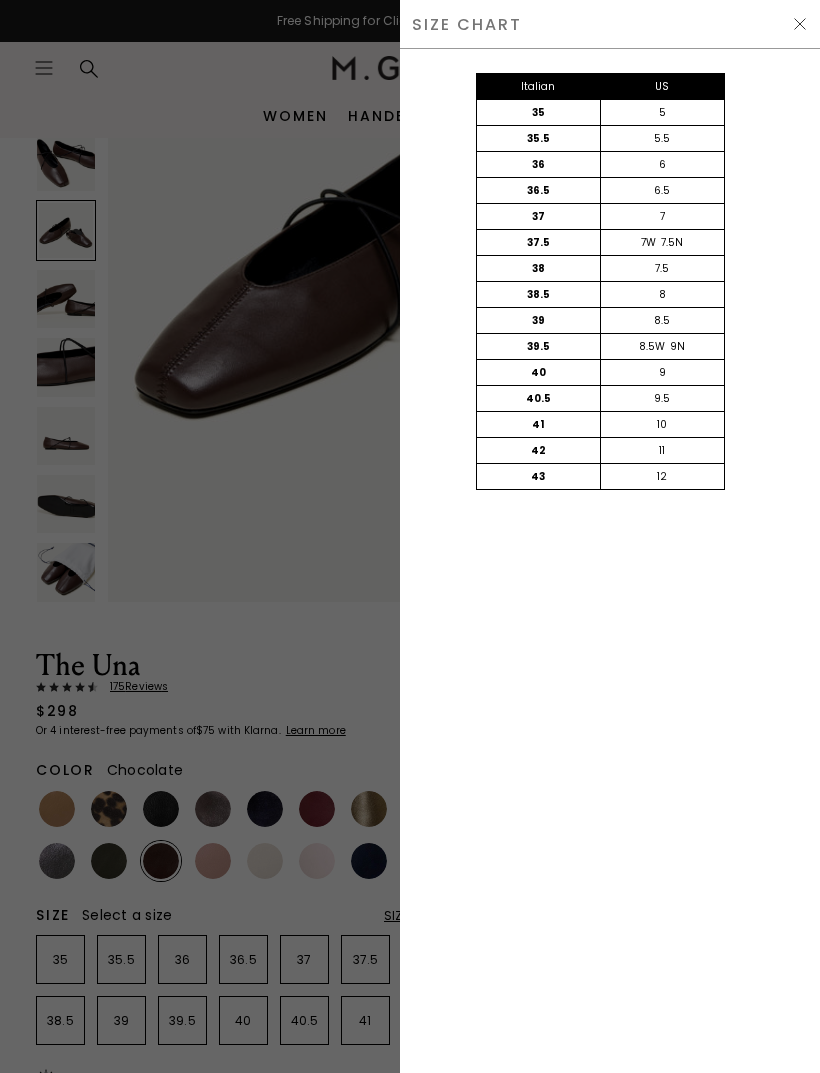 click at bounding box center [410, 536] 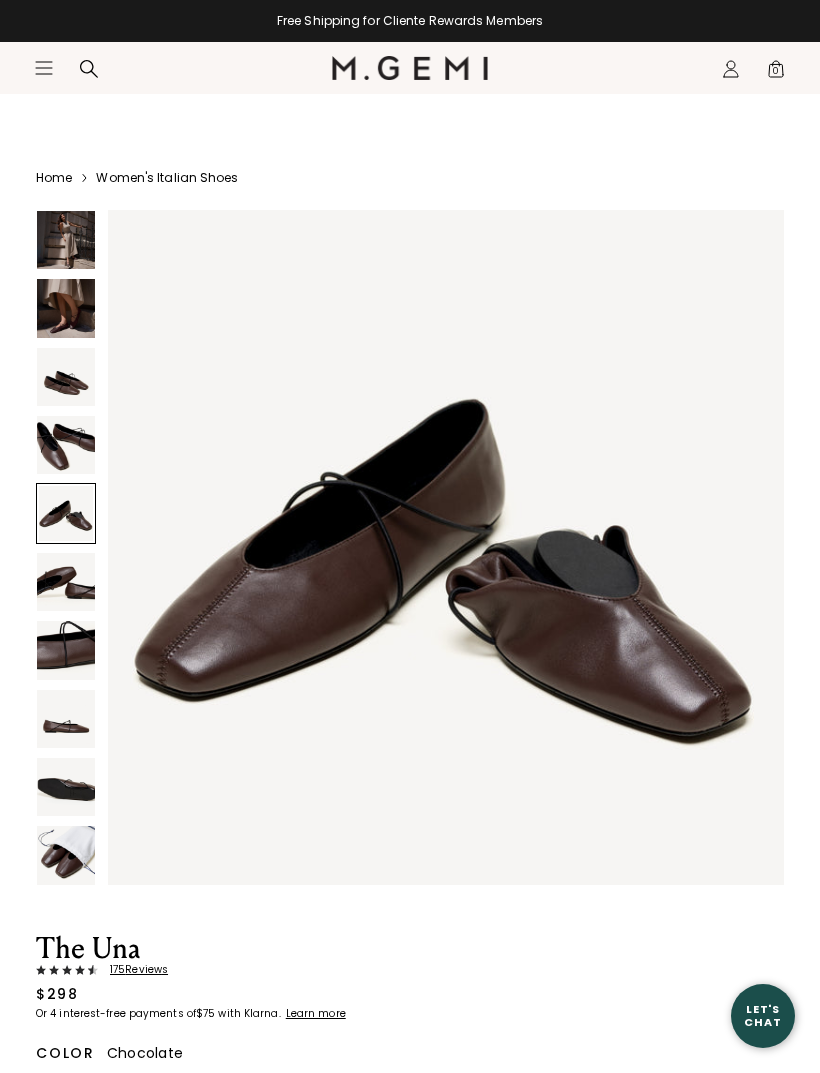 scroll, scrollTop: 283, scrollLeft: 0, axis: vertical 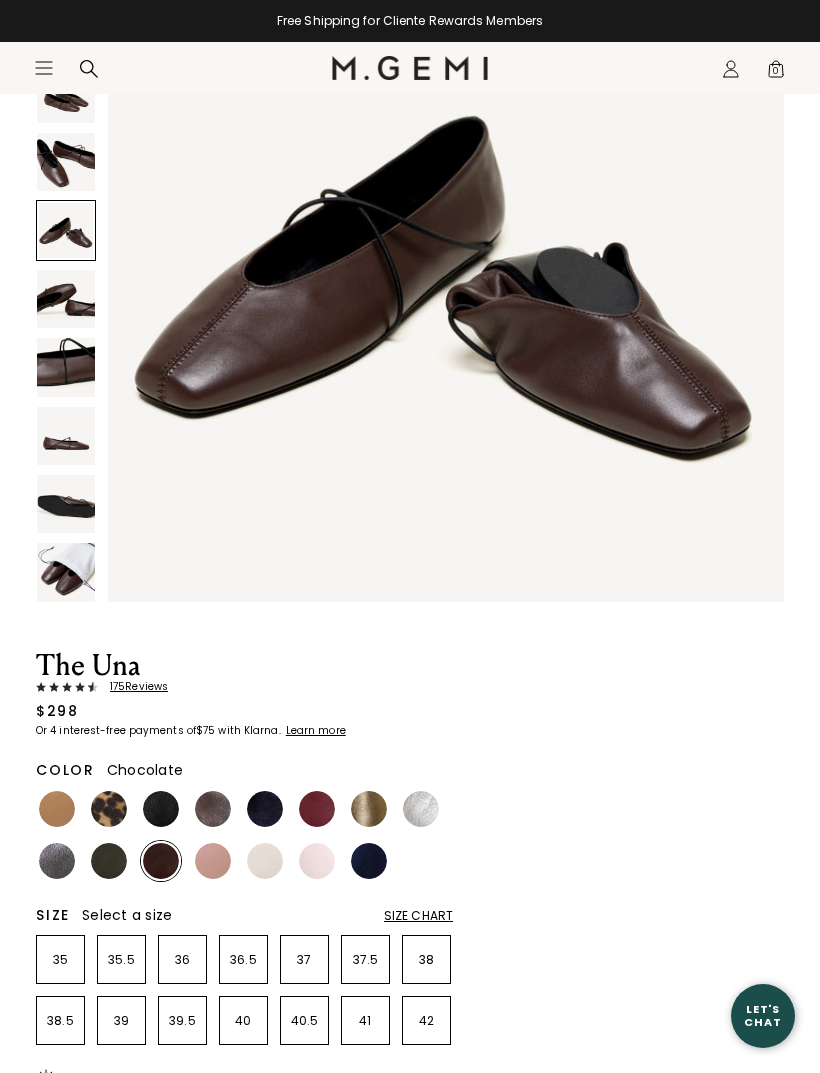 click on "38.5" at bounding box center (60, 1021) 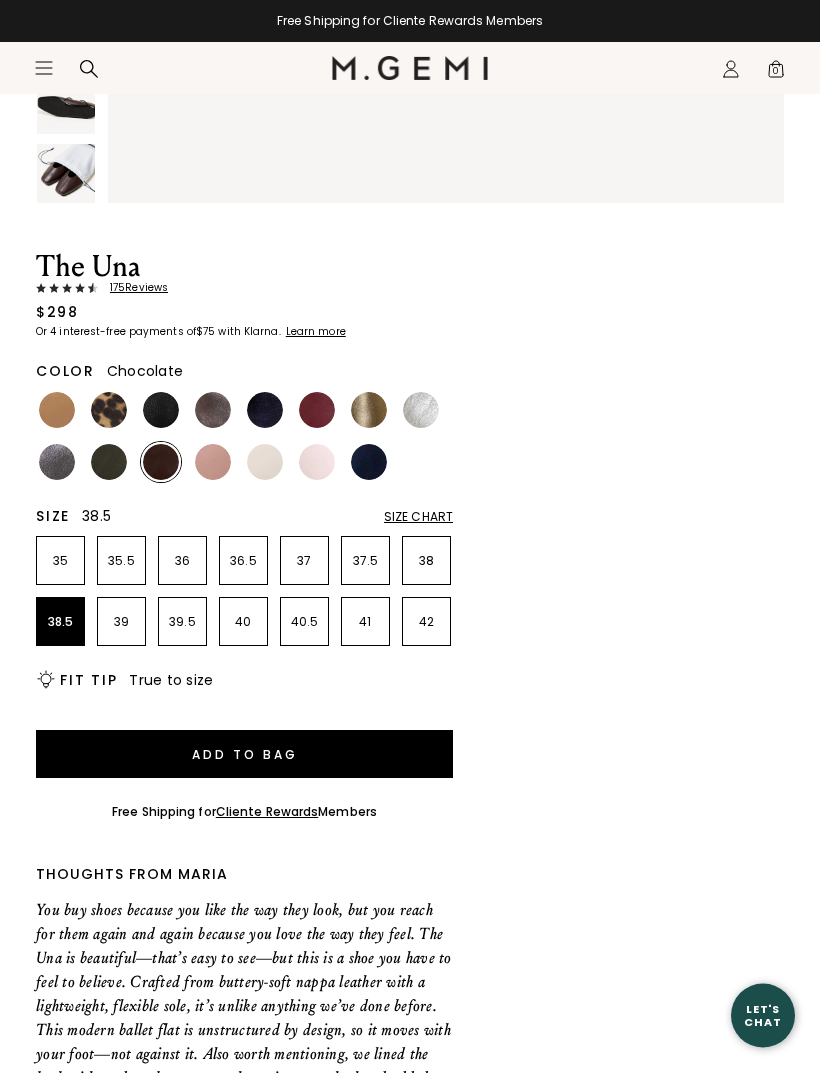 scroll, scrollTop: 683, scrollLeft: 0, axis: vertical 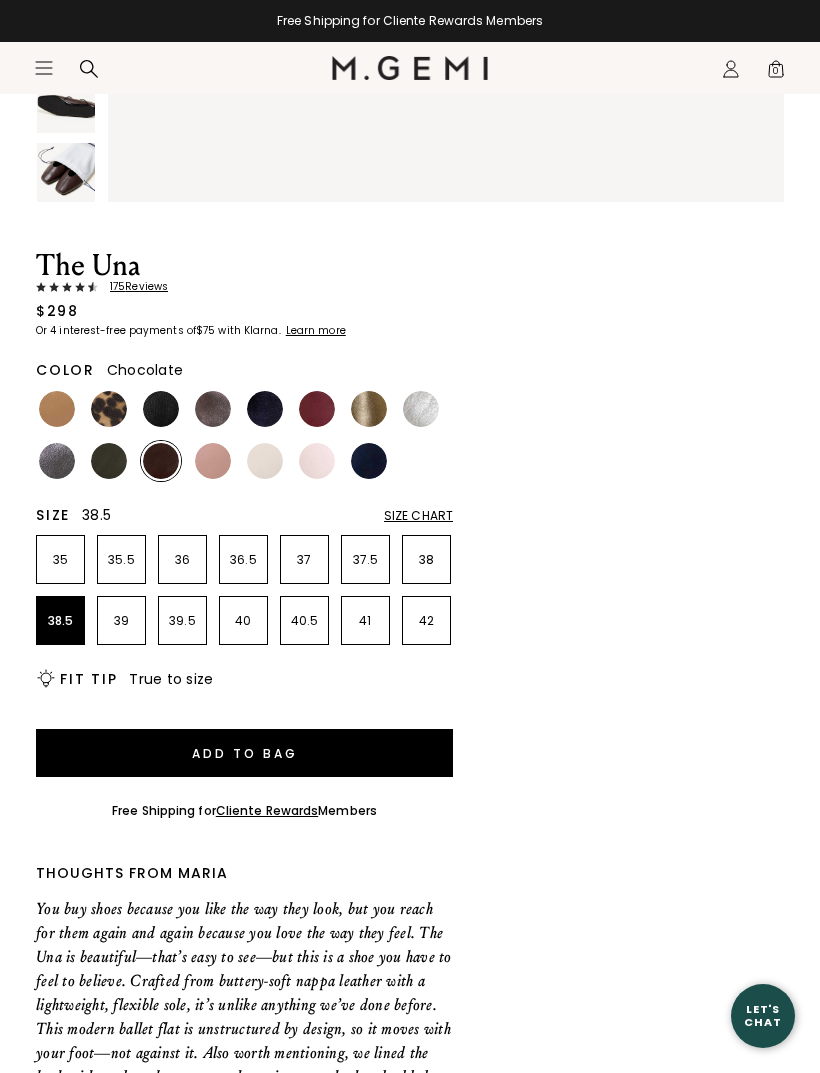 click on "Add to Bag" at bounding box center [244, 753] 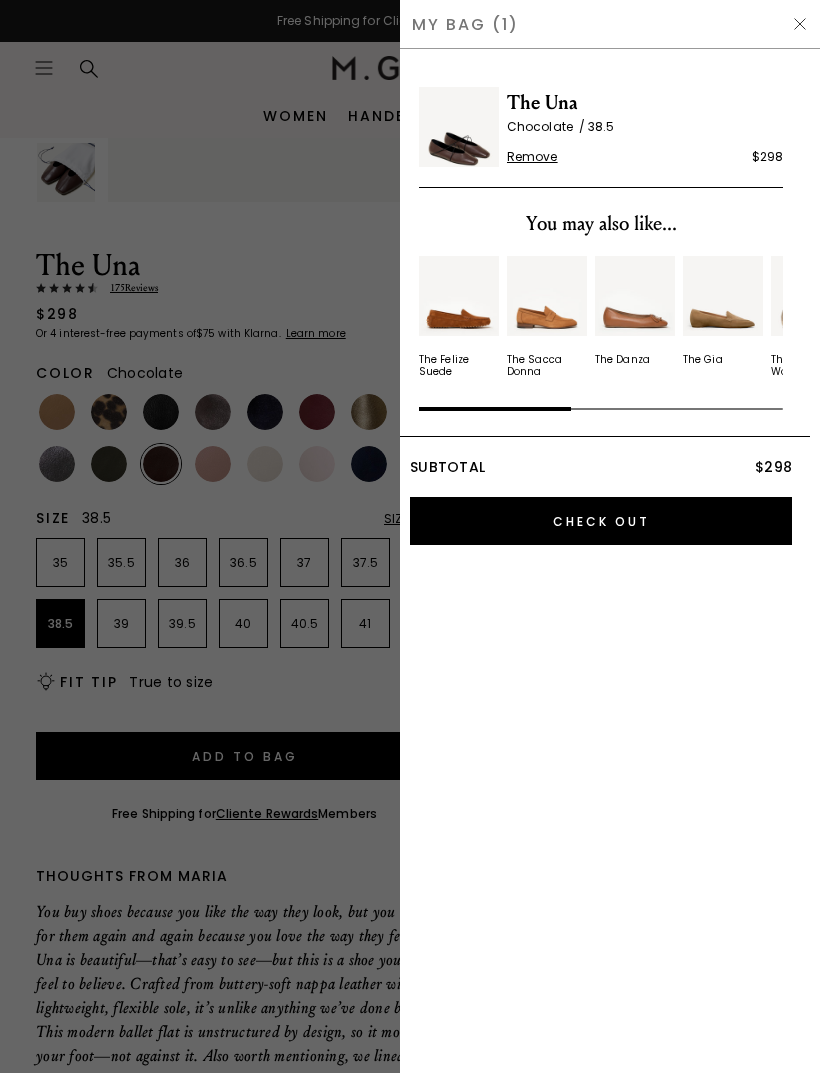 scroll, scrollTop: 0, scrollLeft: 0, axis: both 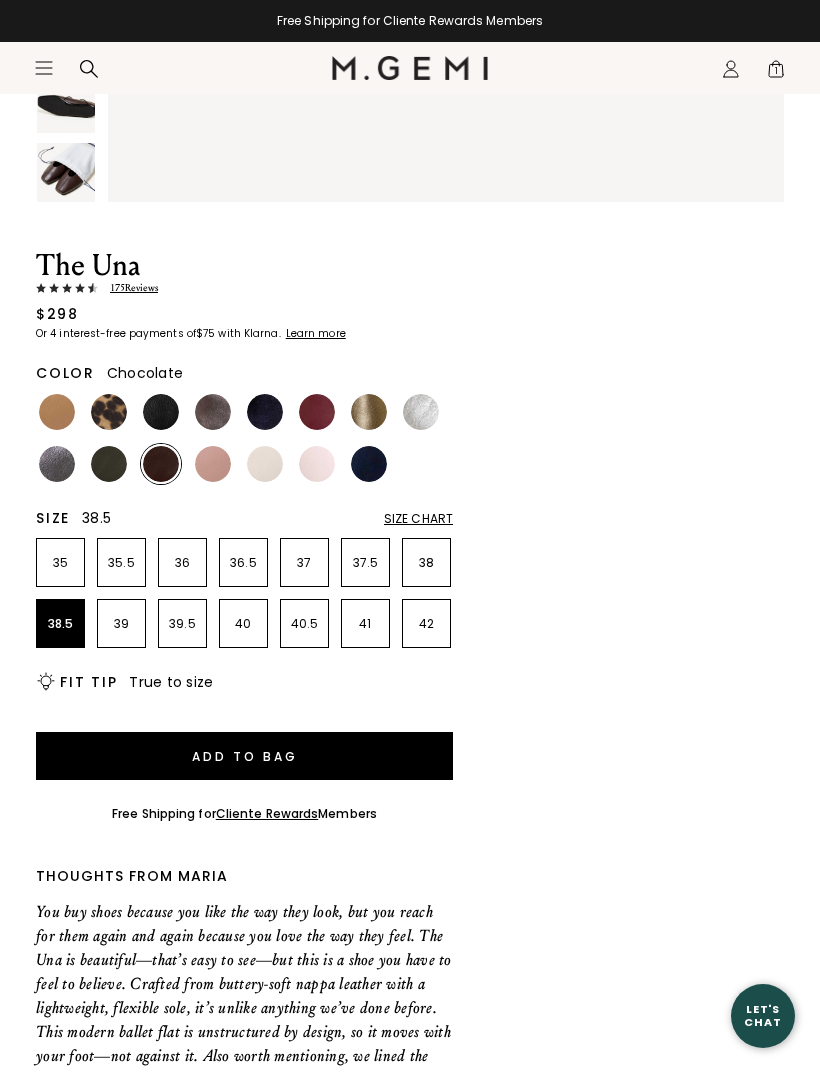 click on "Icons/20x20/profile@2x" 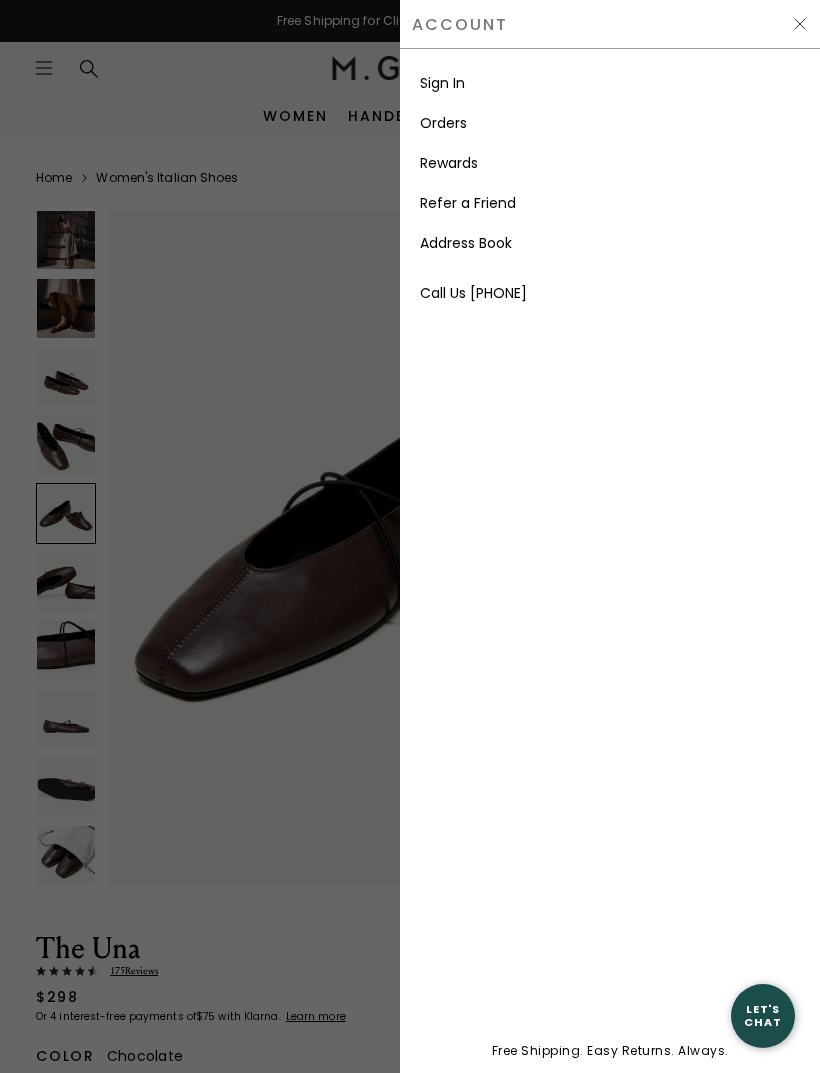 click on "Sign In" at bounding box center [610, 83] 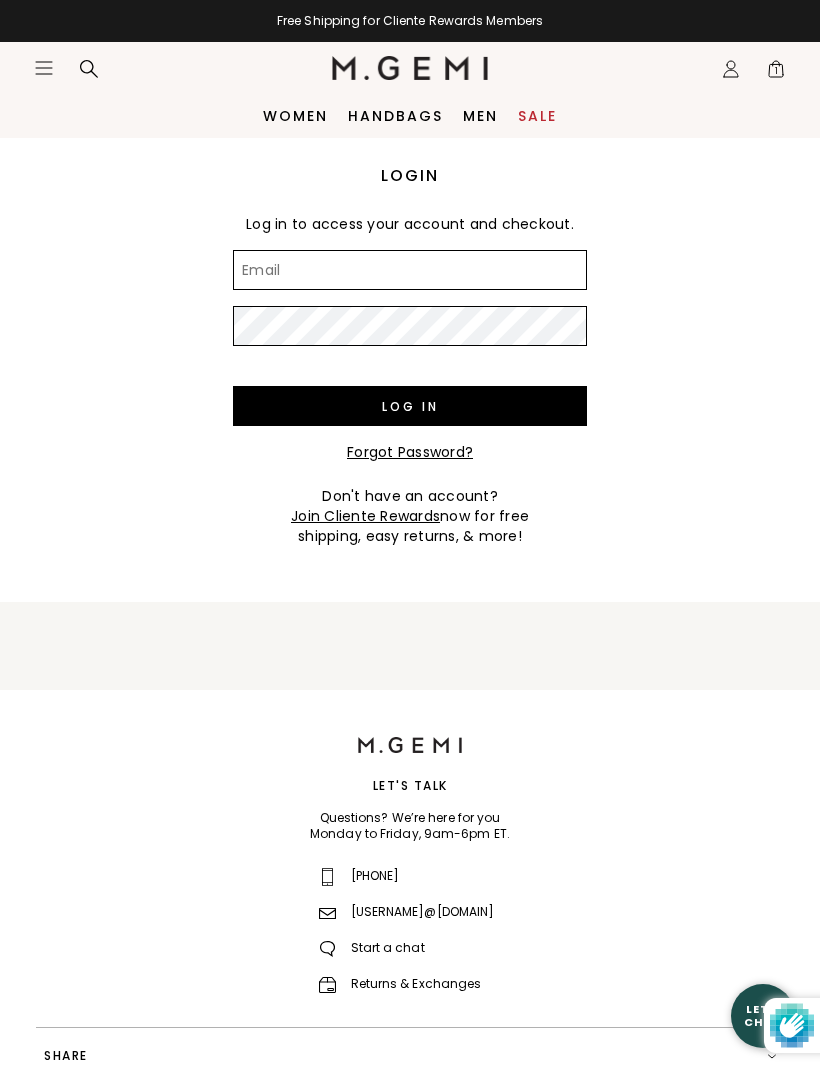 click on "Email" at bounding box center (410, 270) 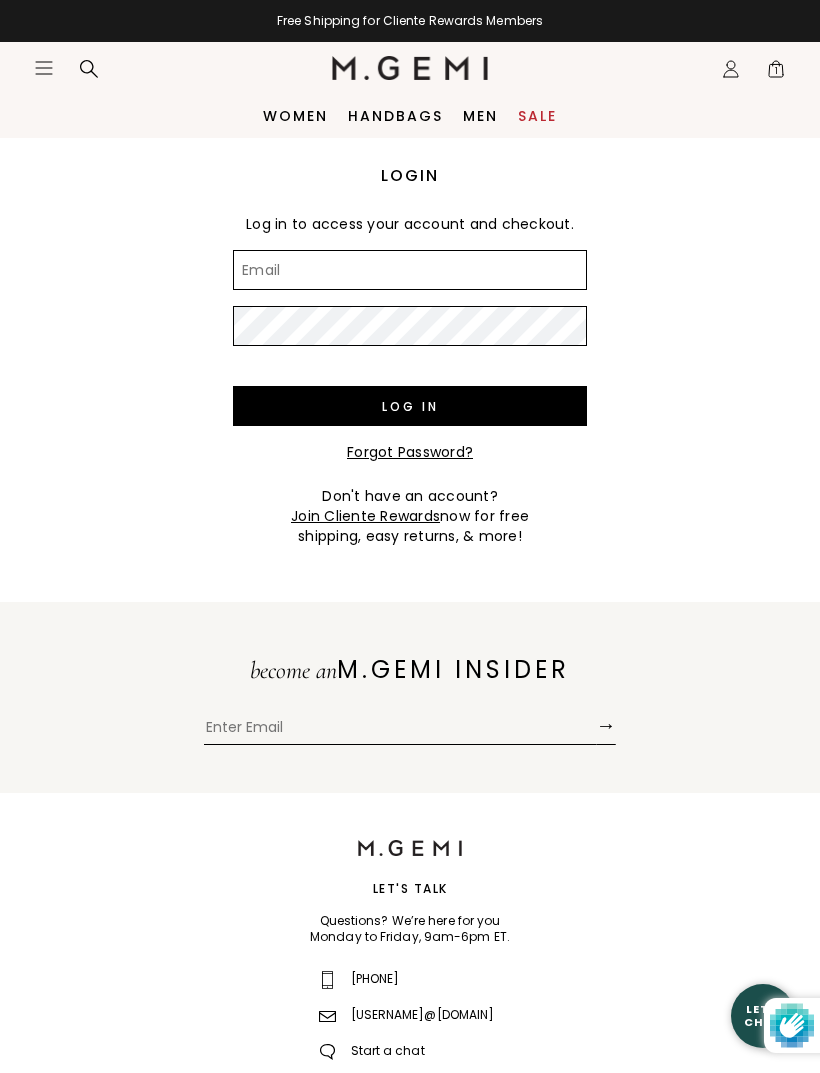 scroll, scrollTop: 0, scrollLeft: 0, axis: both 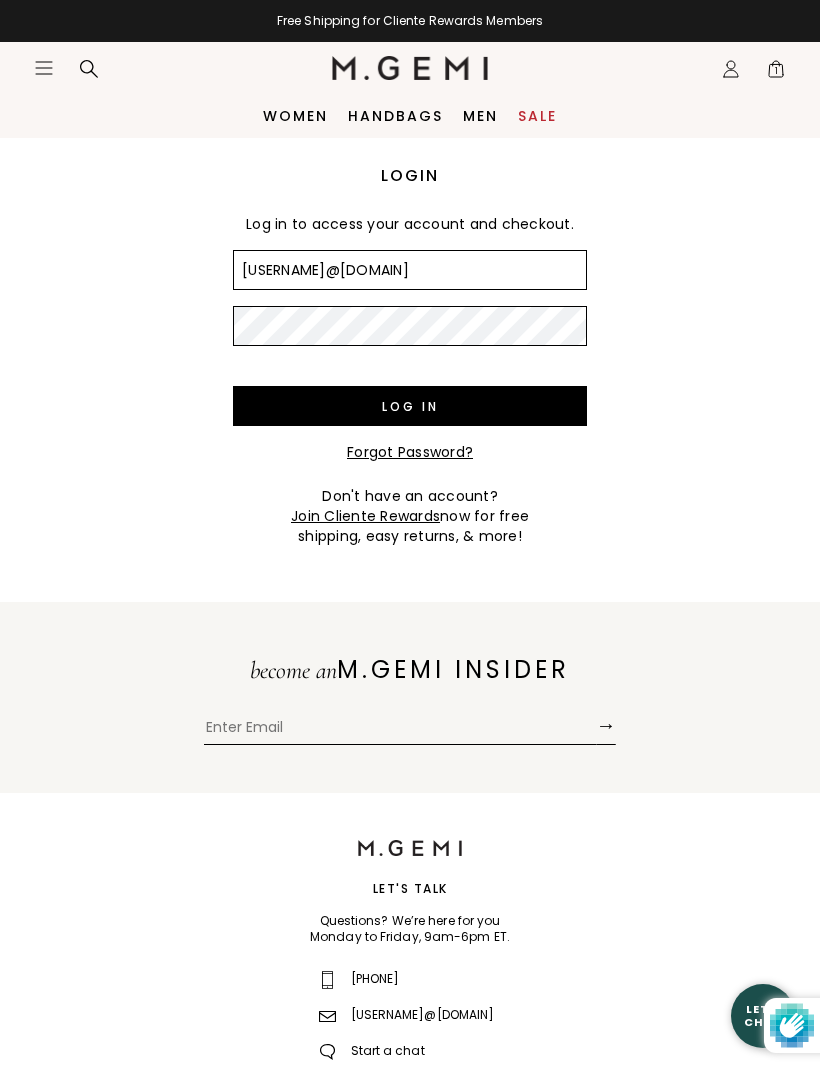 click on "Log in" at bounding box center [410, 406] 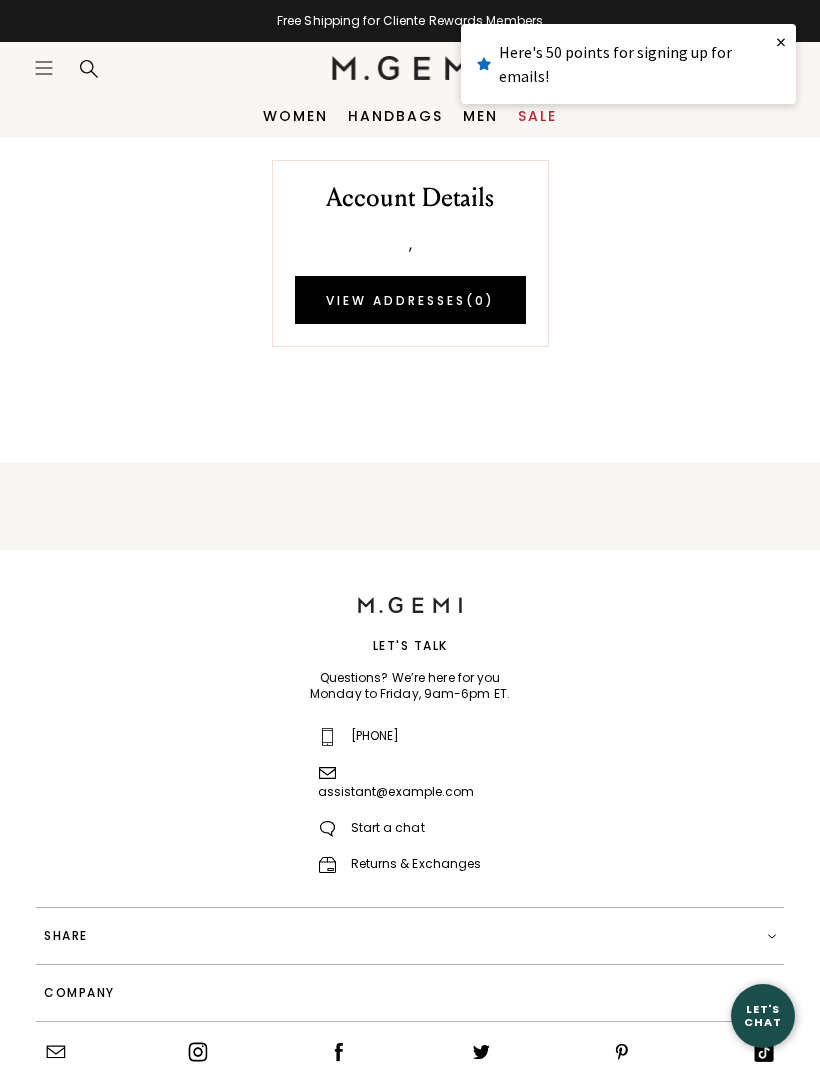 scroll, scrollTop: 0, scrollLeft: 0, axis: both 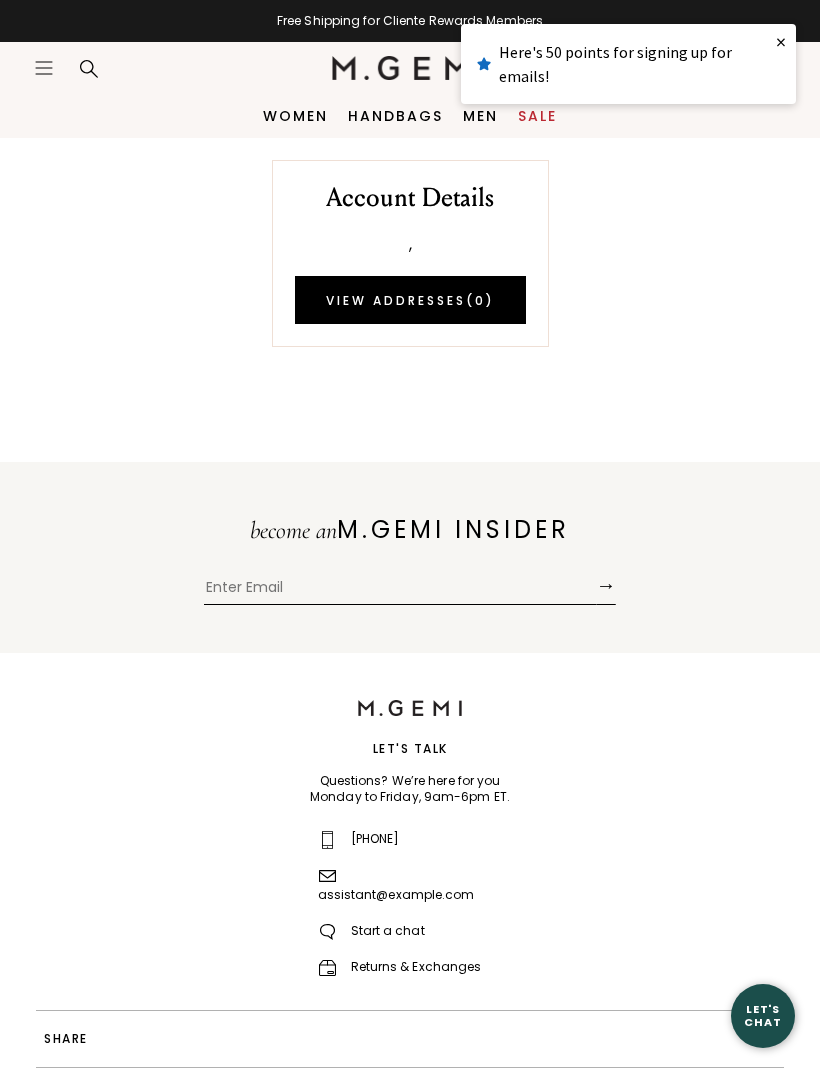 click on "×" at bounding box center (781, 42) 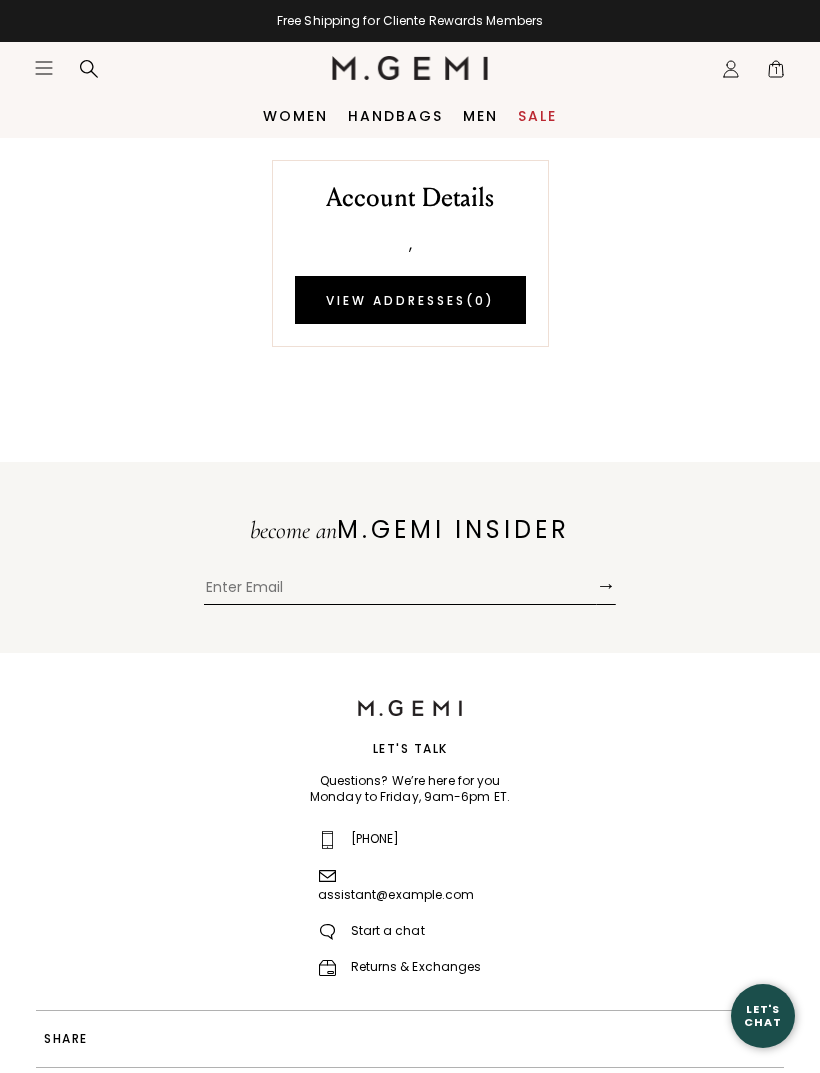 click on "View Addresses  ( 0 )" at bounding box center (410, 300) 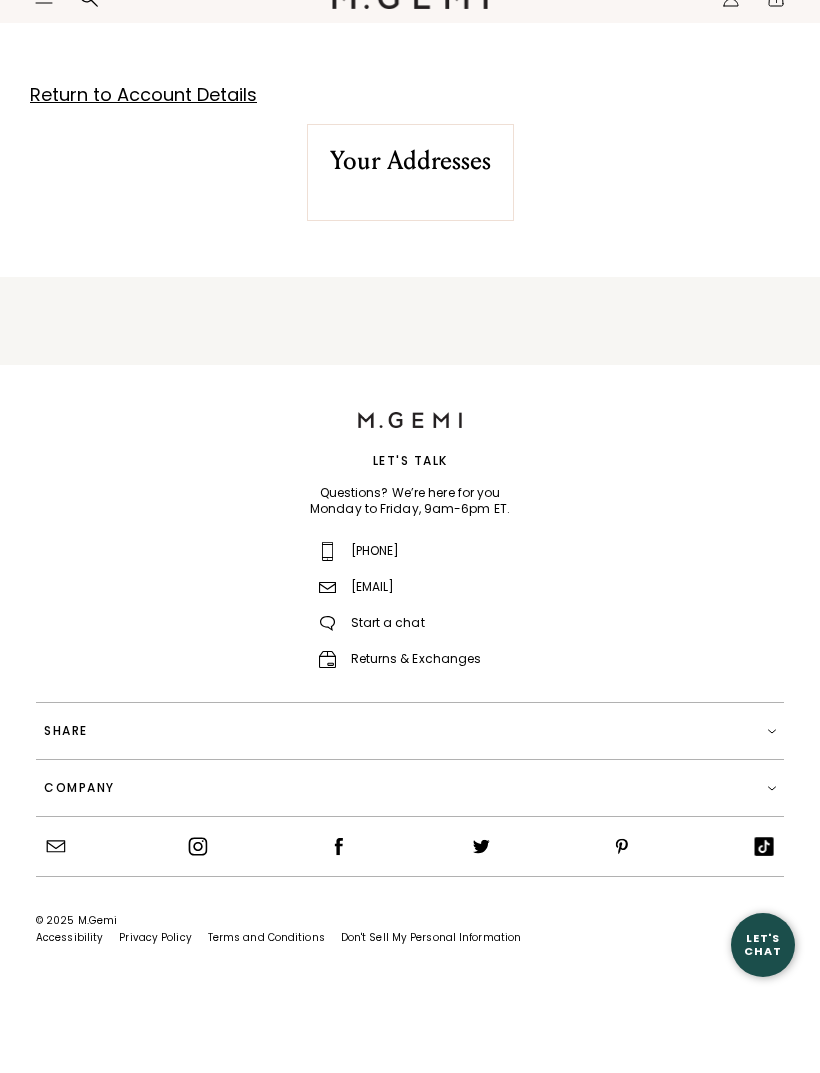 scroll, scrollTop: 43, scrollLeft: 0, axis: vertical 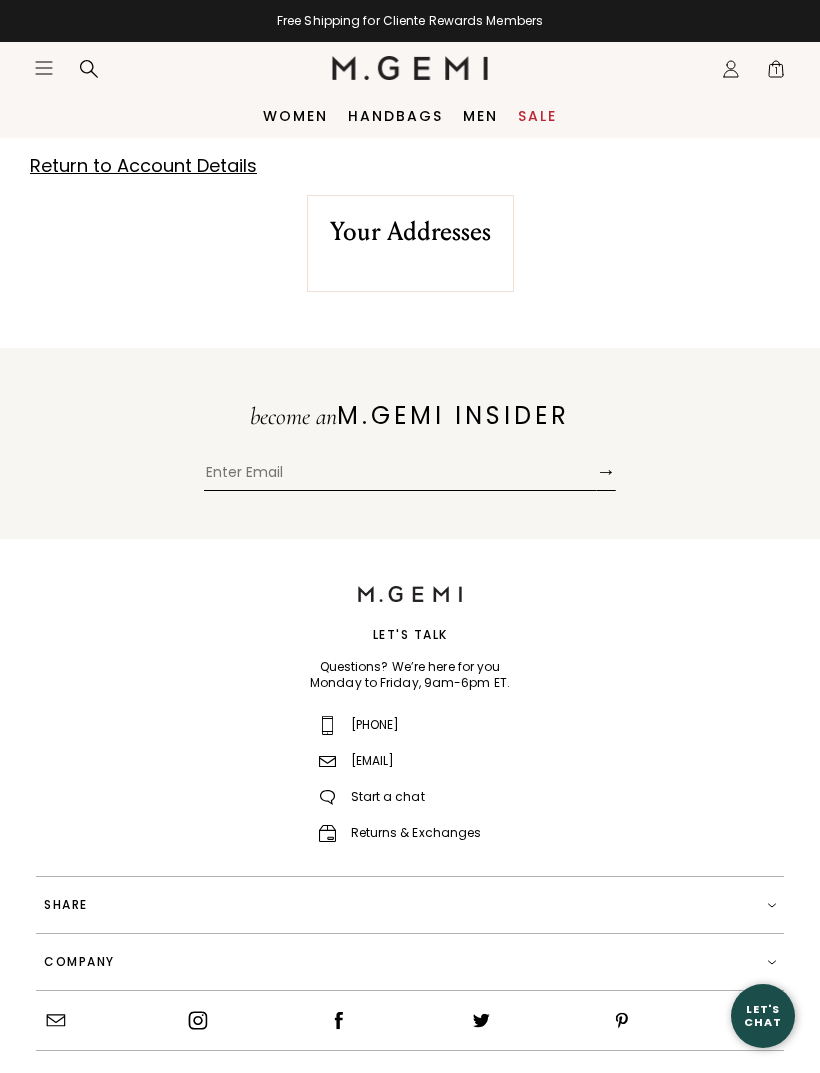 click on "Icons/20x20/profile@2x" 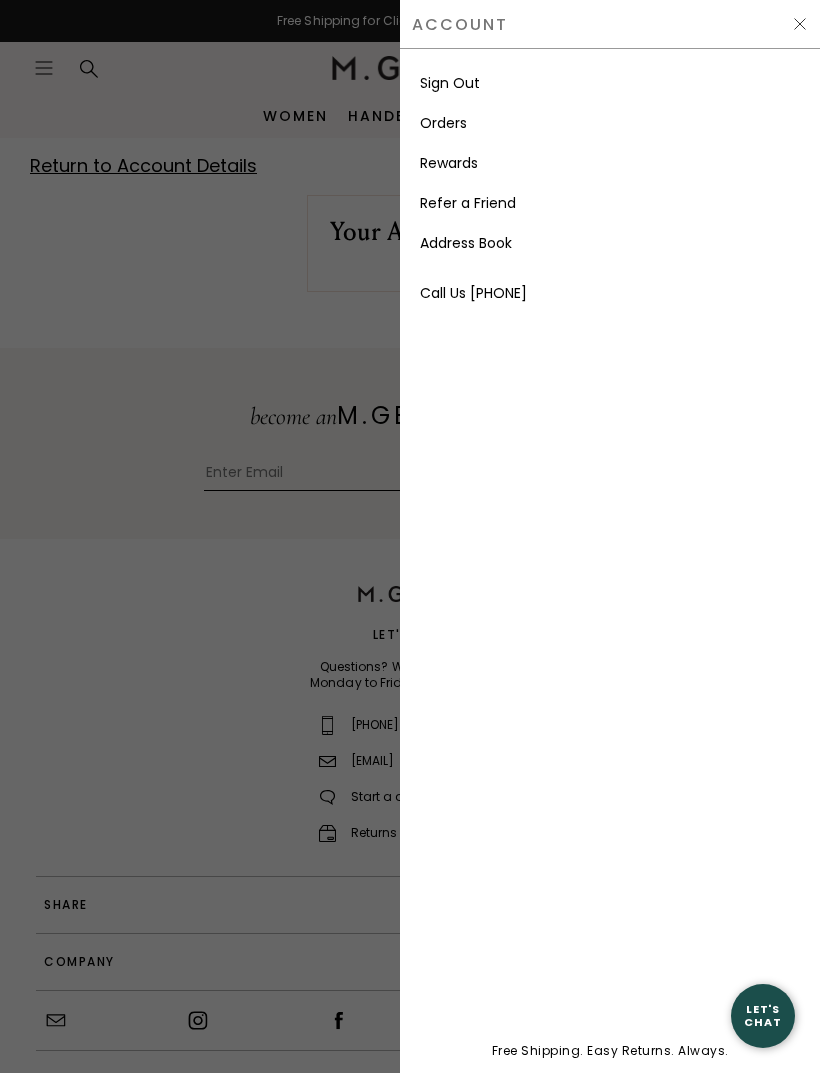 click at bounding box center [410, 536] 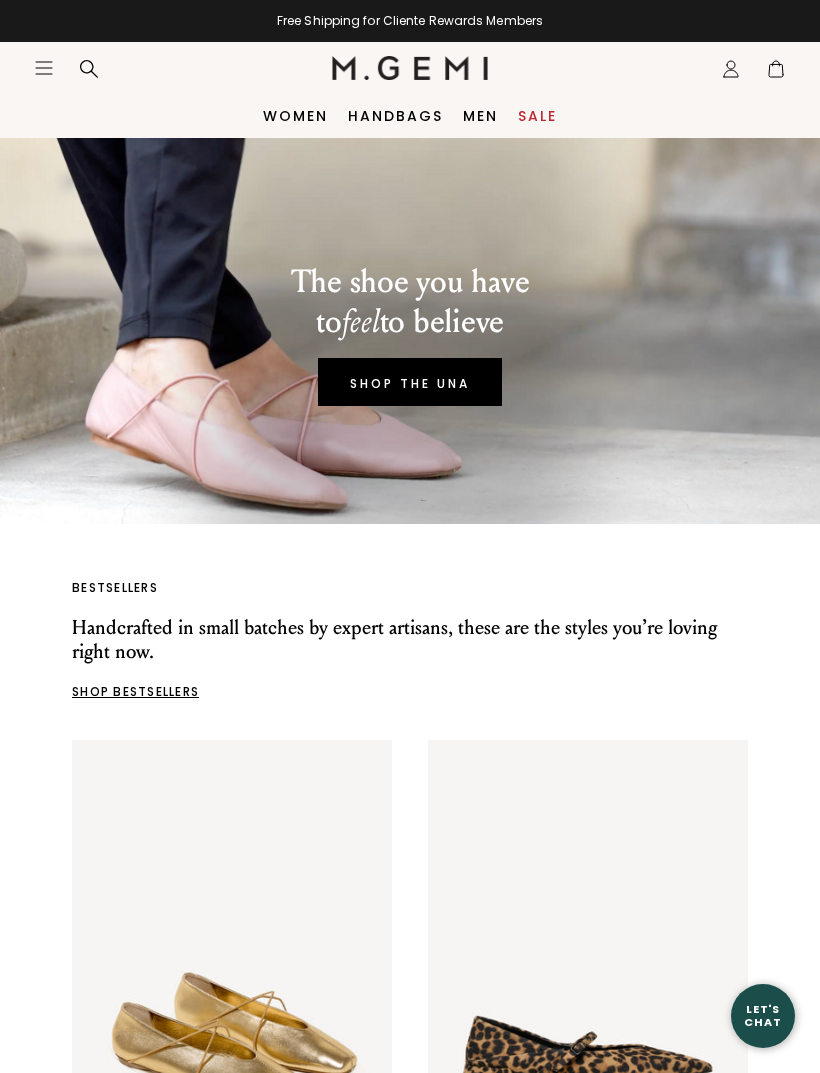 scroll, scrollTop: 0, scrollLeft: 0, axis: both 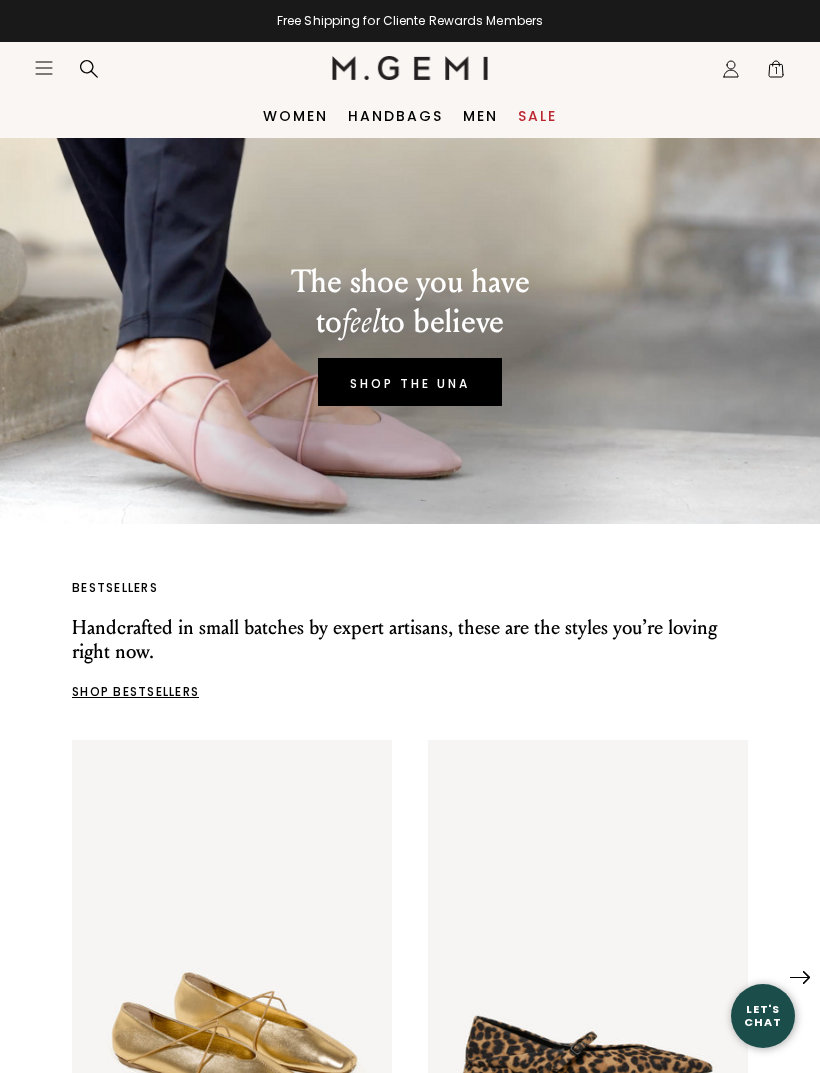 click 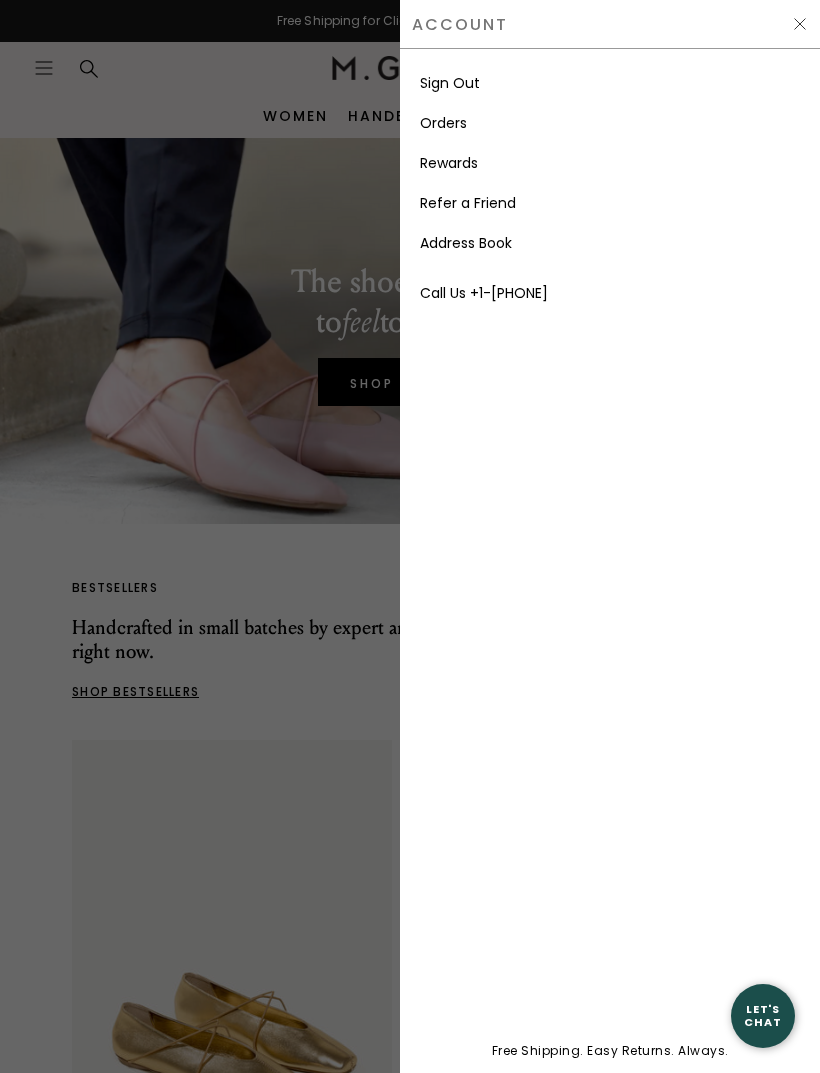 click at bounding box center [800, 24] 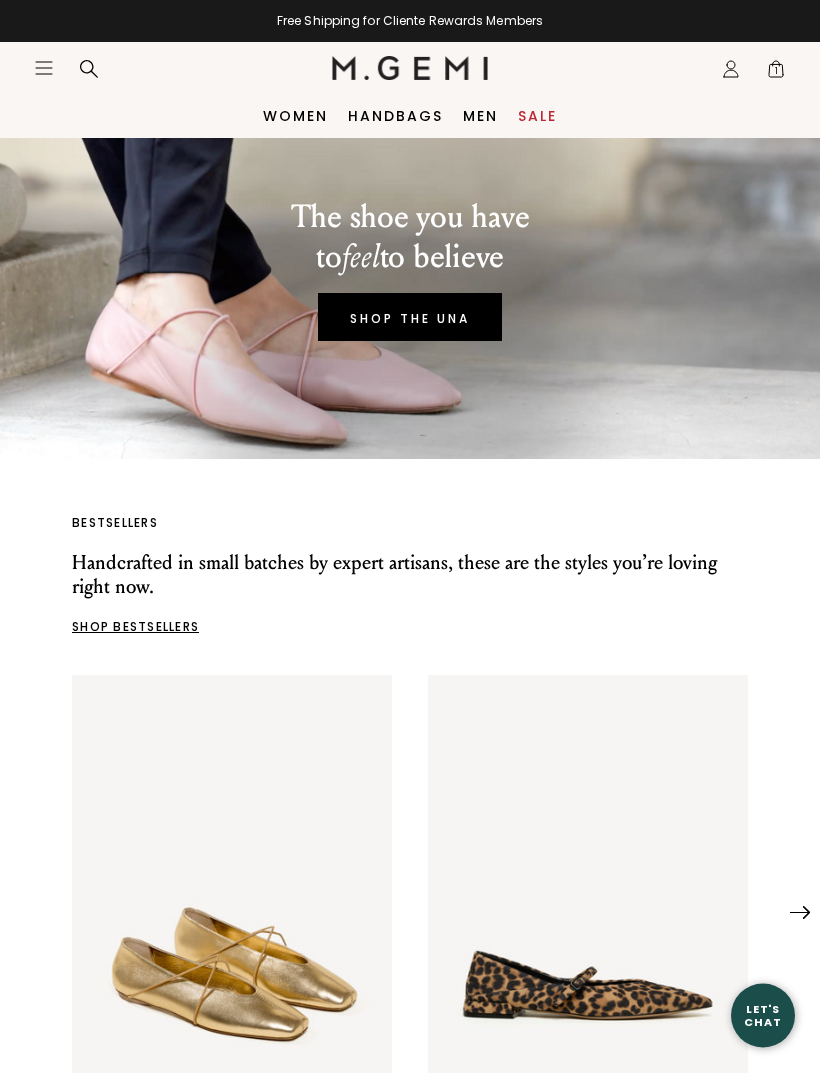 scroll, scrollTop: 16, scrollLeft: 0, axis: vertical 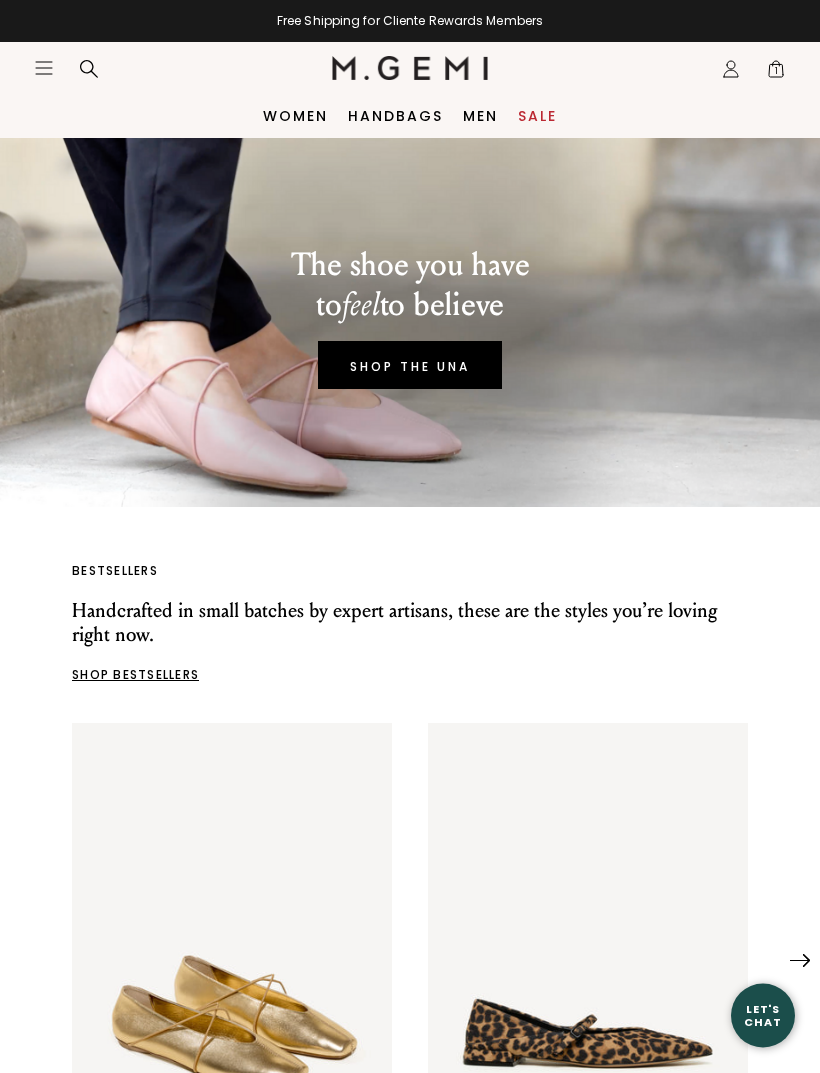 click on "1" at bounding box center (776, 73) 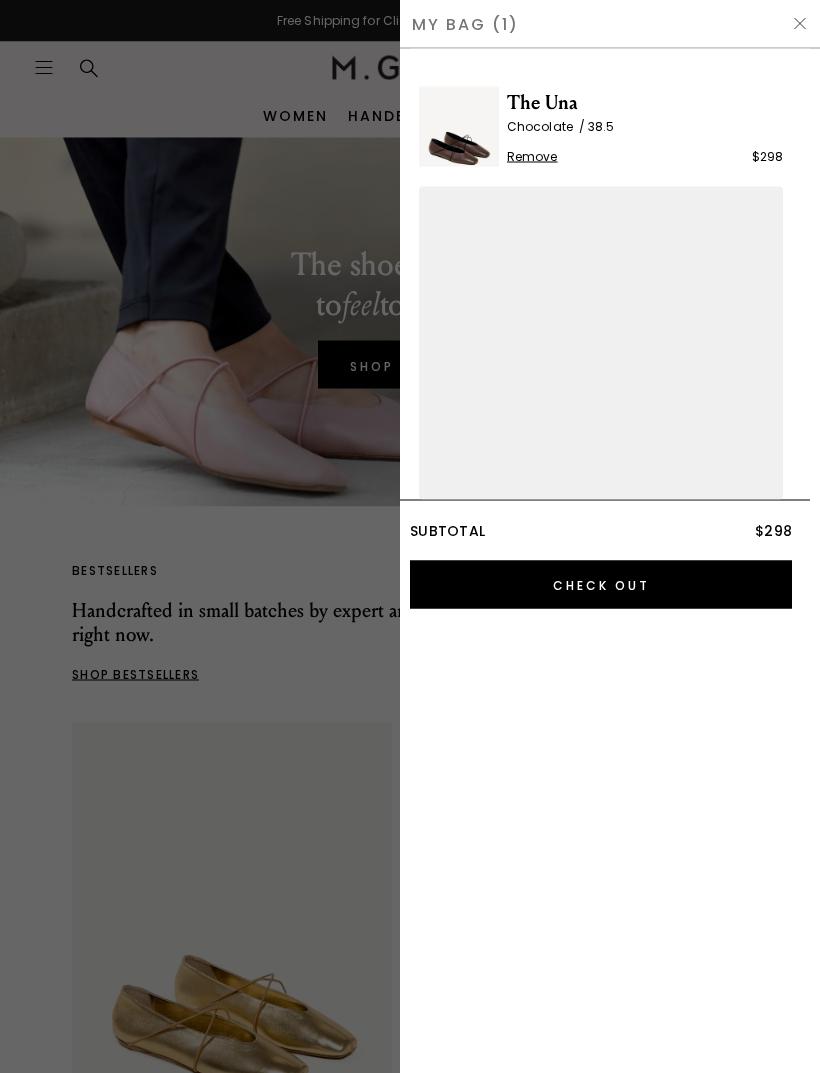 scroll, scrollTop: 0, scrollLeft: 0, axis: both 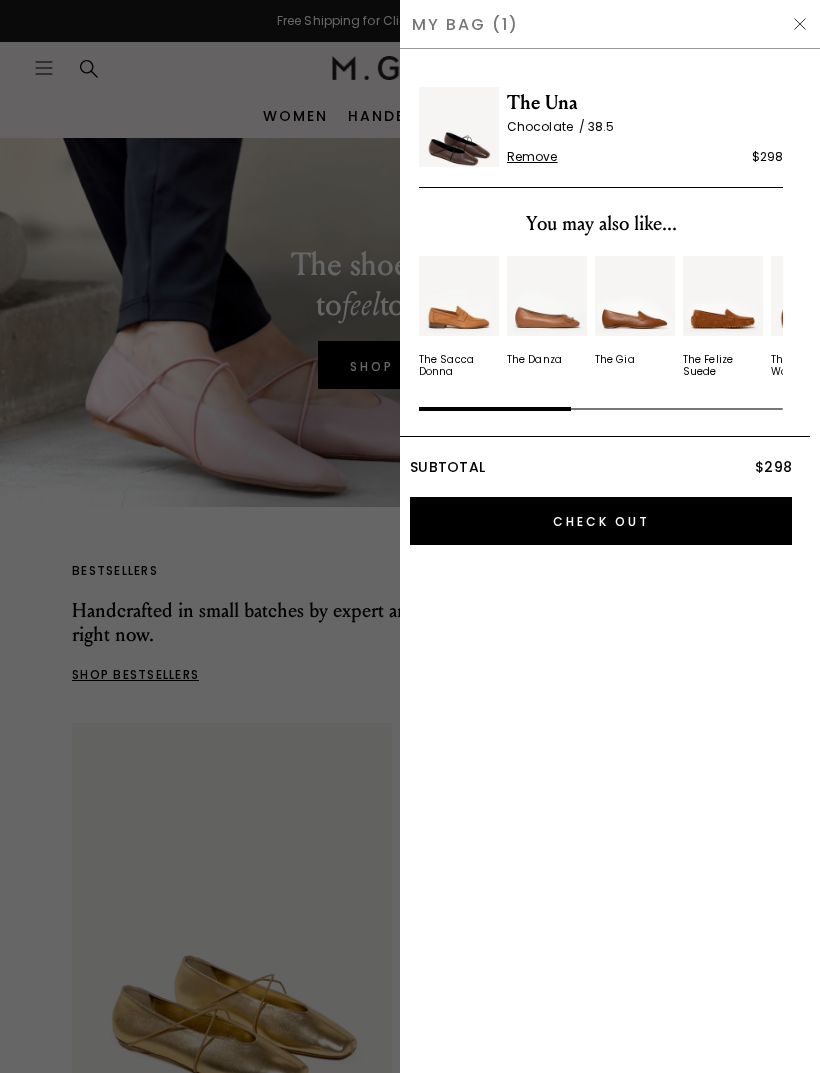 click on "Check Out" at bounding box center [601, 521] 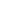 scroll, scrollTop: 0, scrollLeft: 0, axis: both 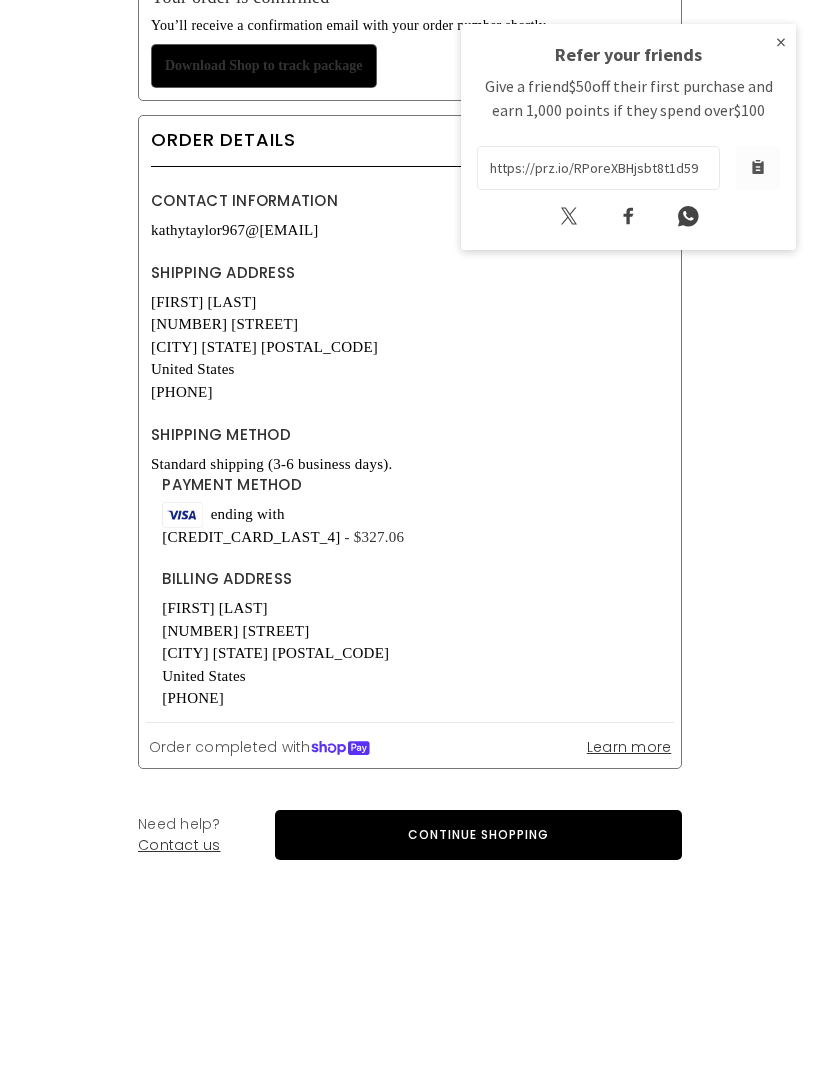 click on "×" at bounding box center [781, 42] 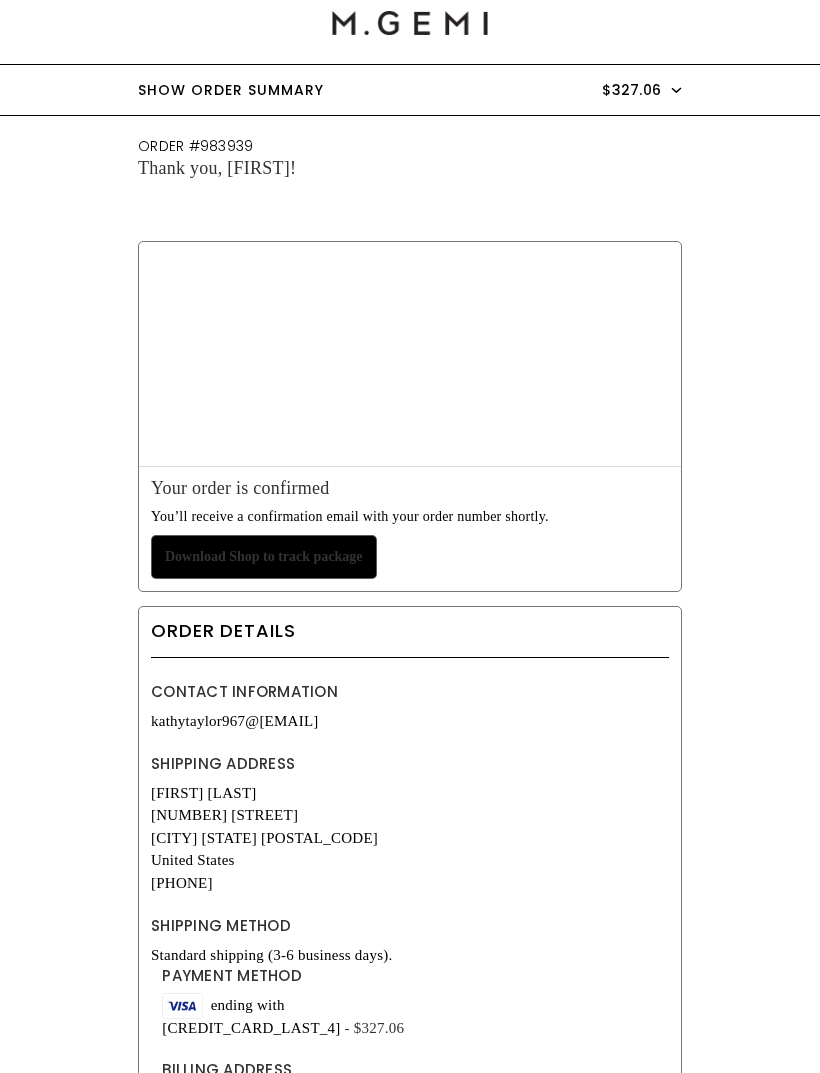 scroll, scrollTop: 0, scrollLeft: 0, axis: both 